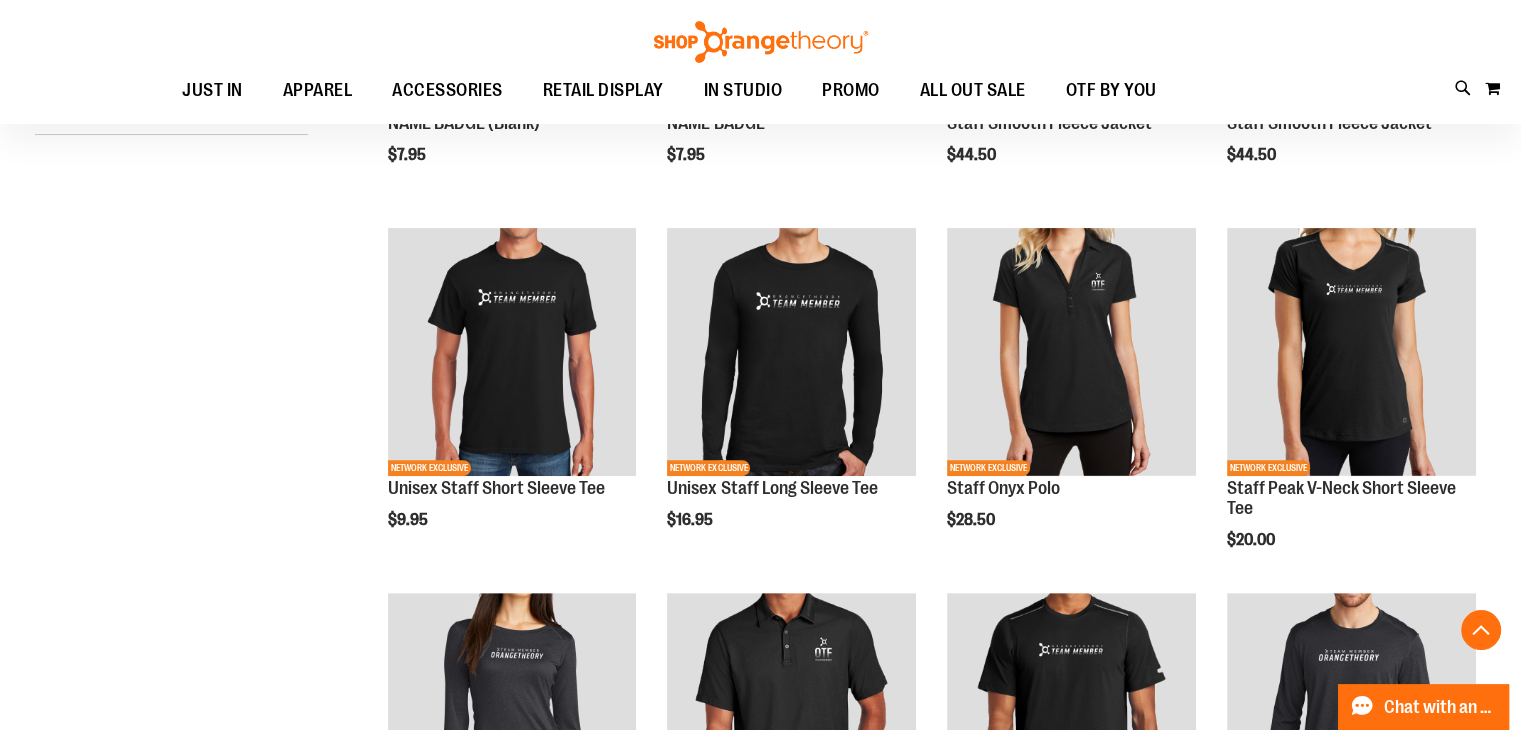 scroll, scrollTop: 500, scrollLeft: 0, axis: vertical 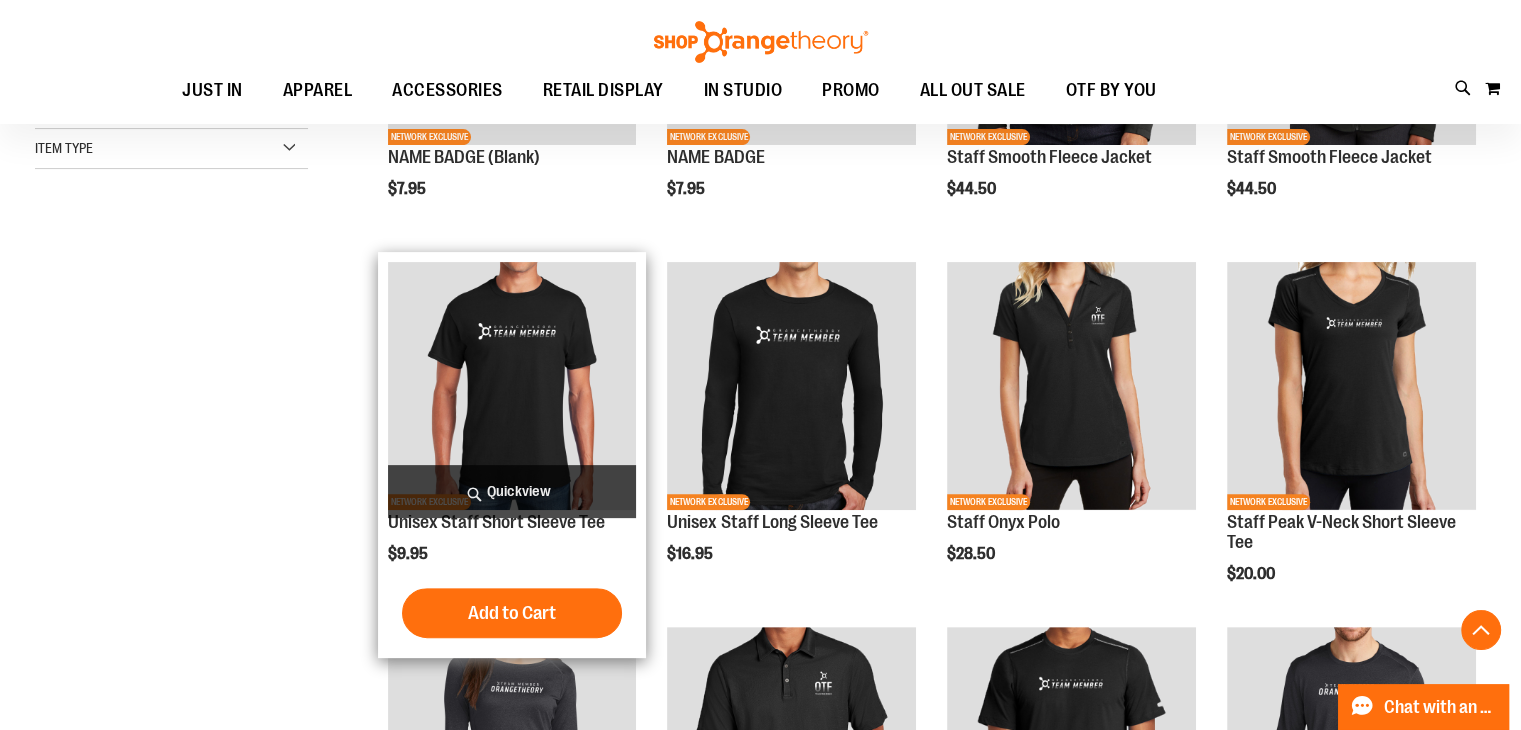 click at bounding box center [512, 386] 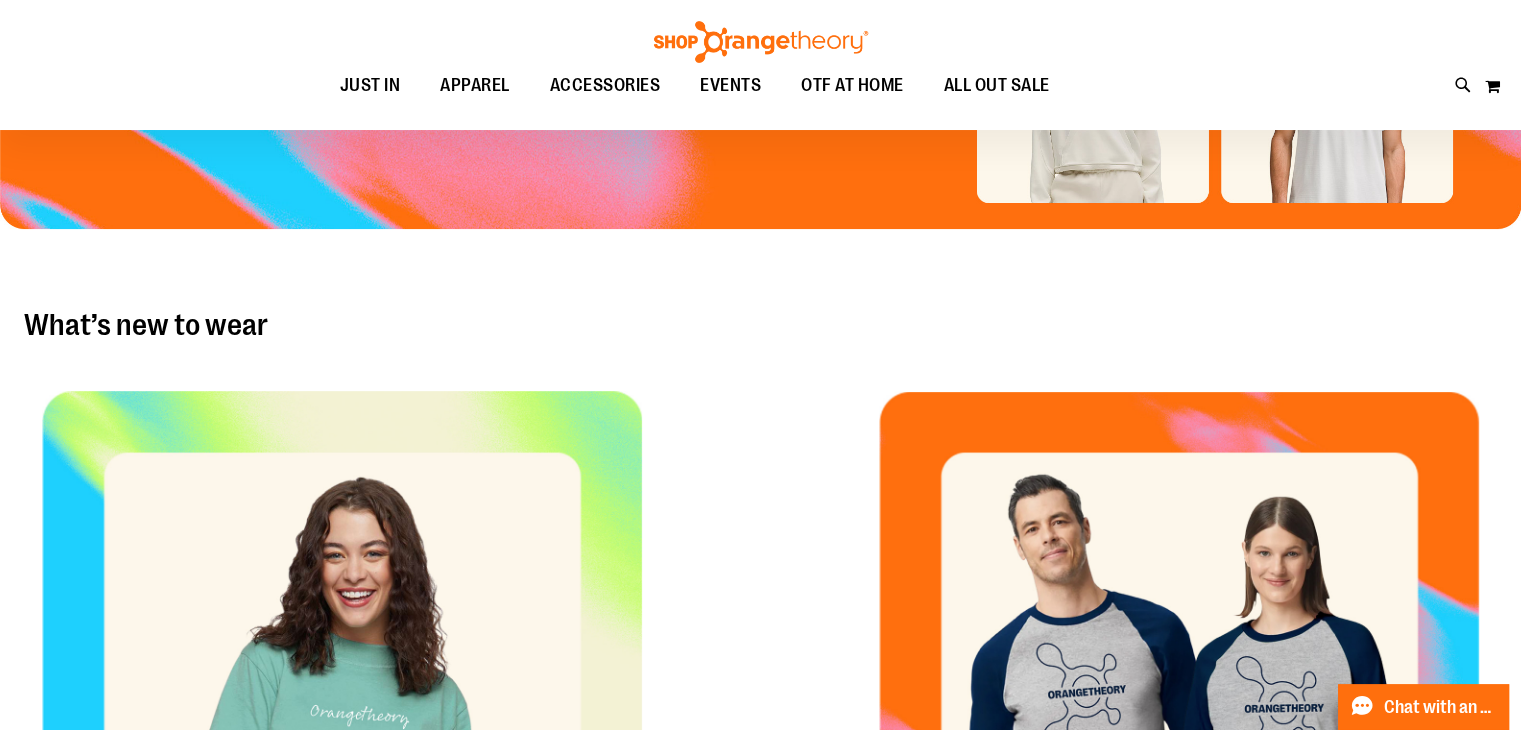 scroll, scrollTop: 0, scrollLeft: 0, axis: both 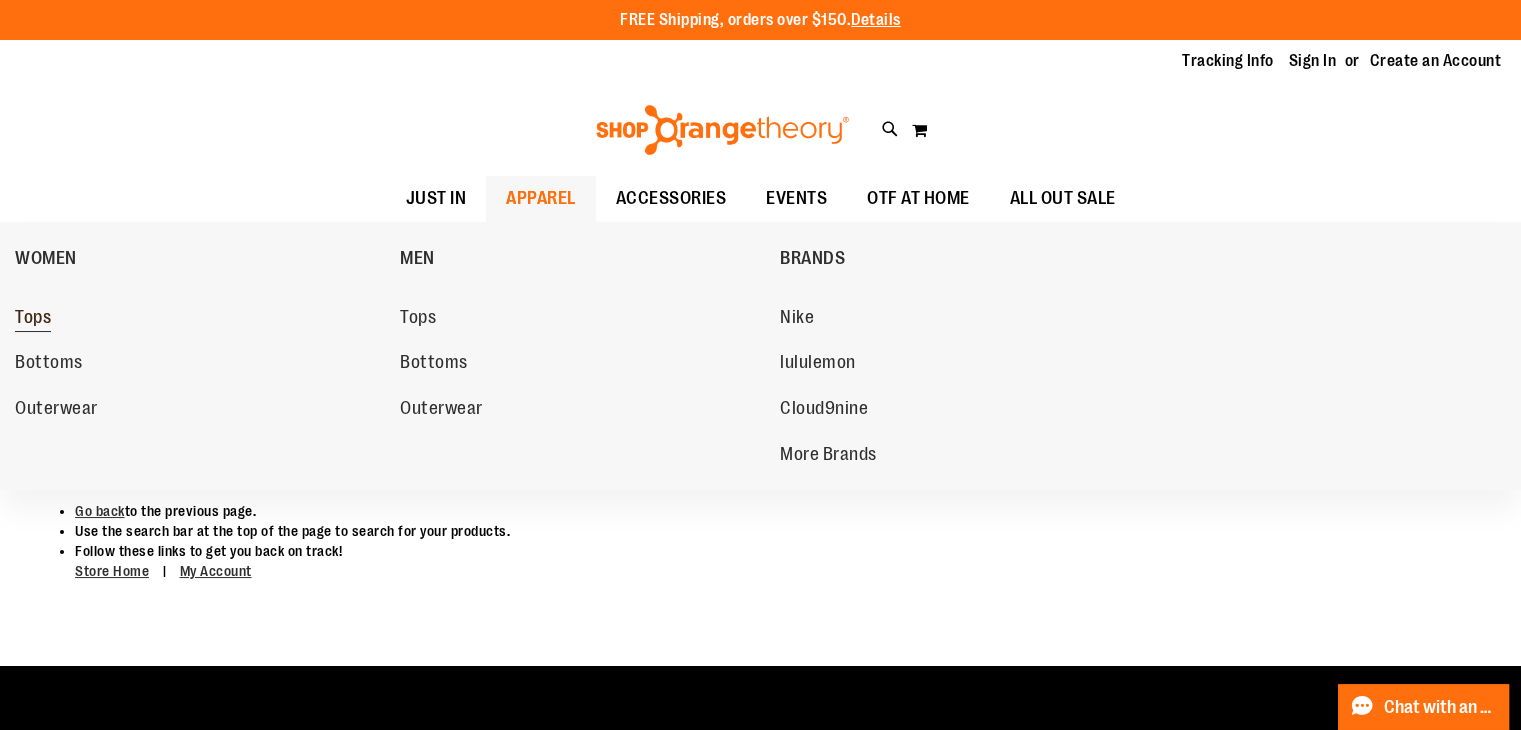 type on "**********" 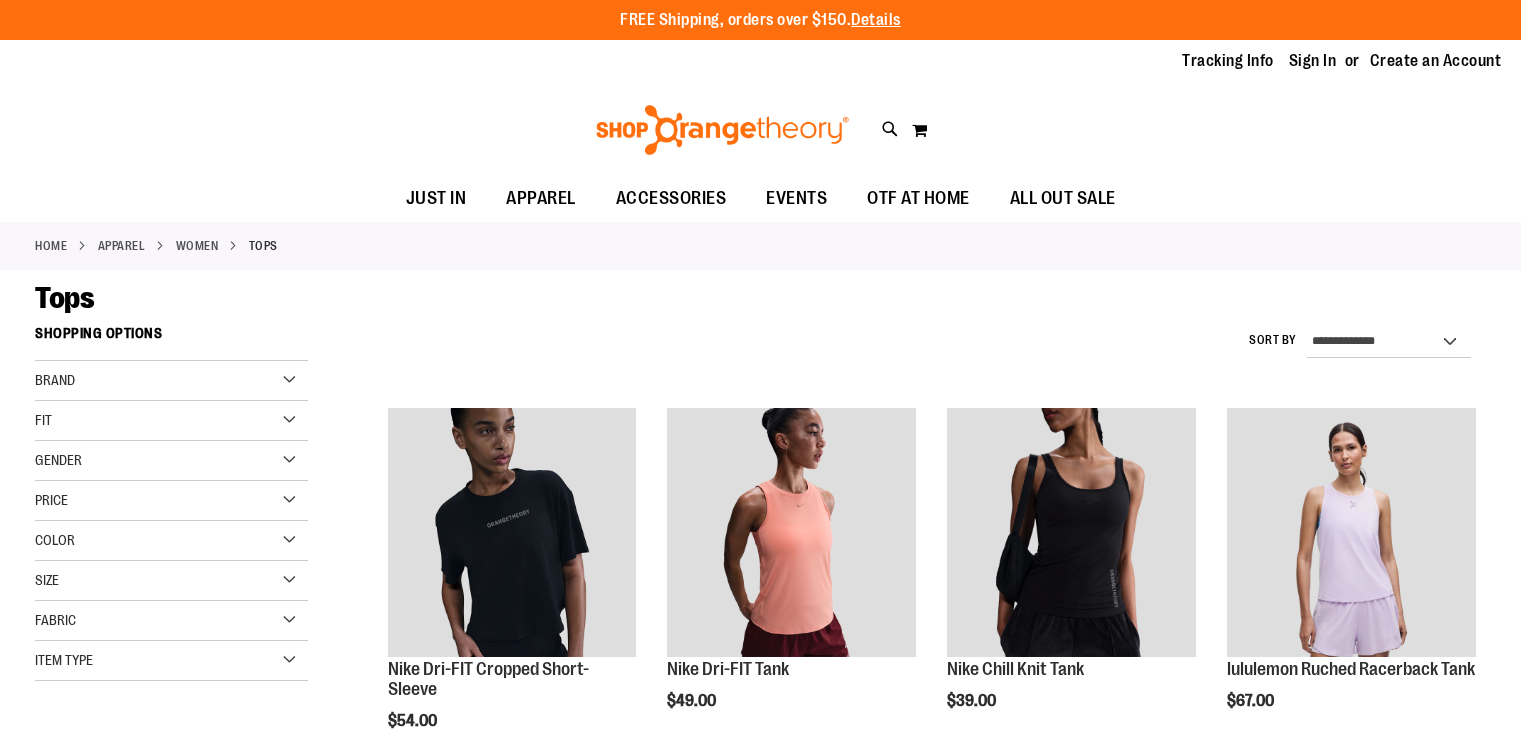 scroll, scrollTop: 0, scrollLeft: 0, axis: both 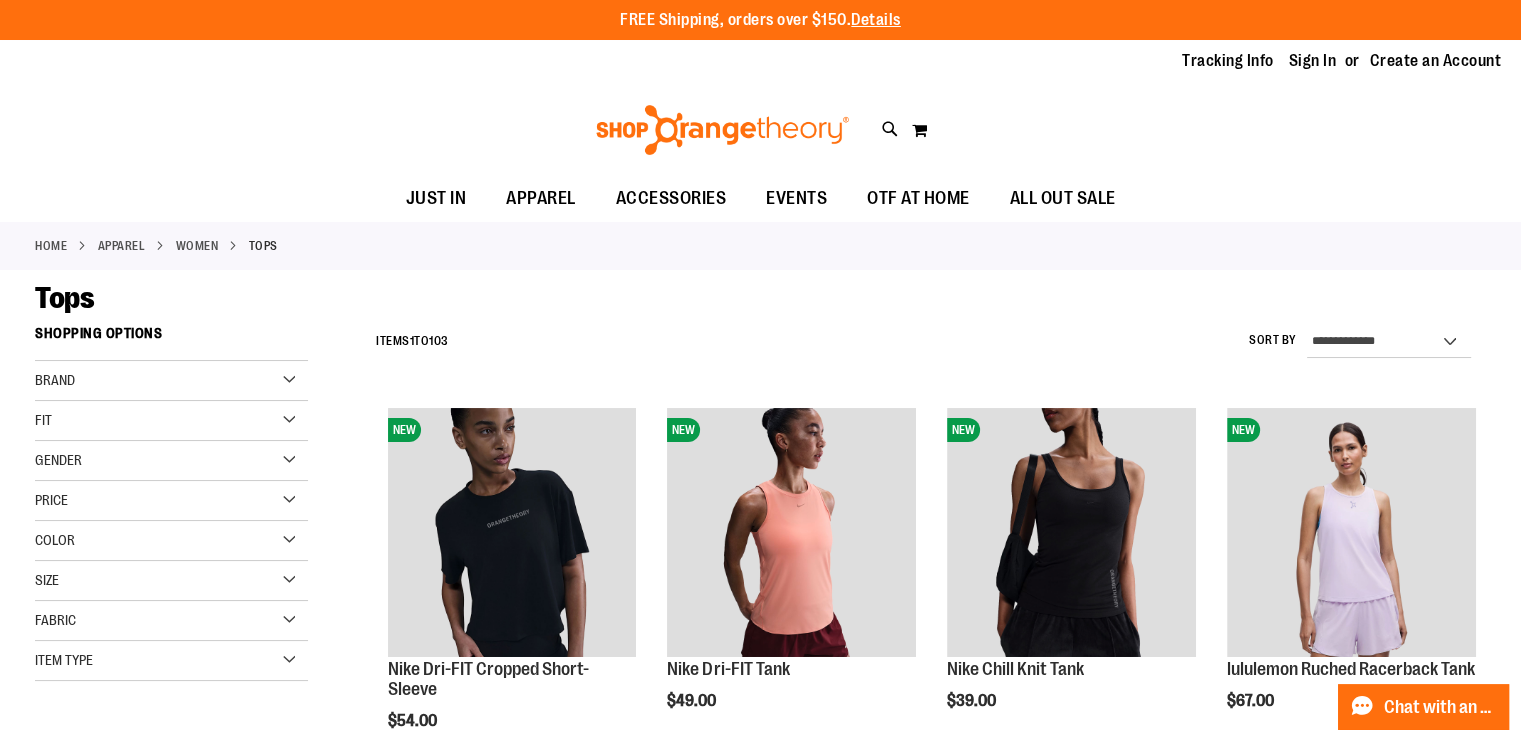 type on "**********" 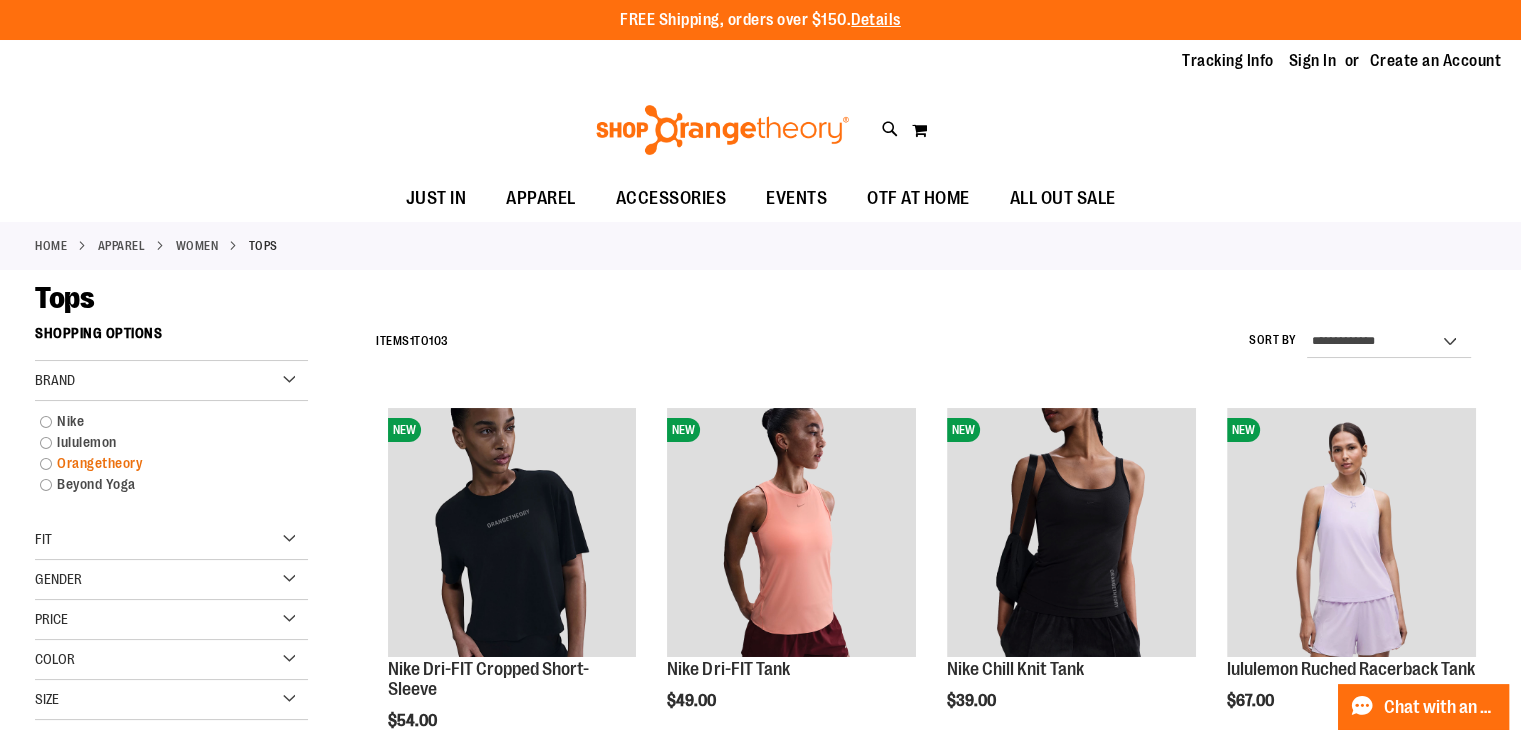 click on "Orangetheory" at bounding box center [161, 463] 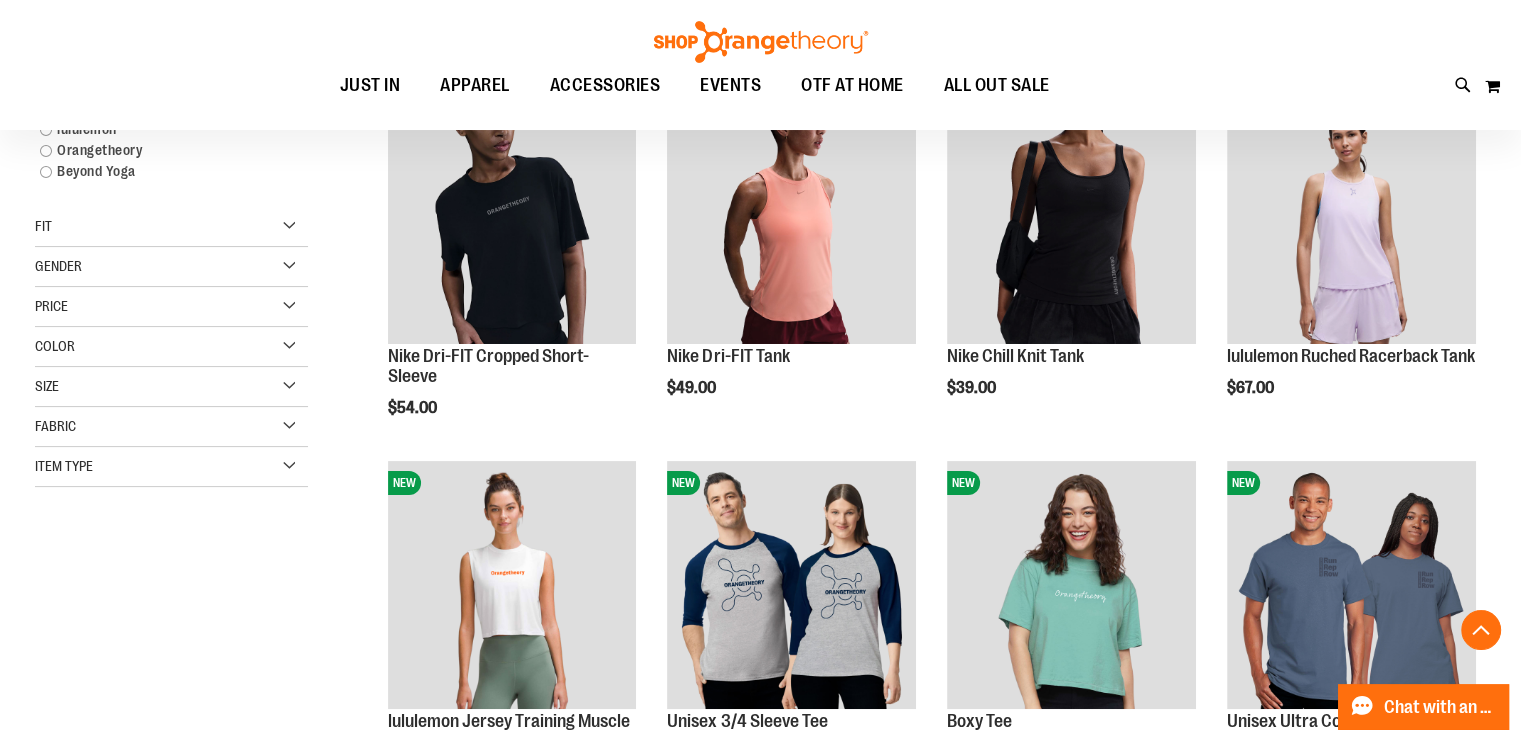 scroll, scrollTop: 316, scrollLeft: 0, axis: vertical 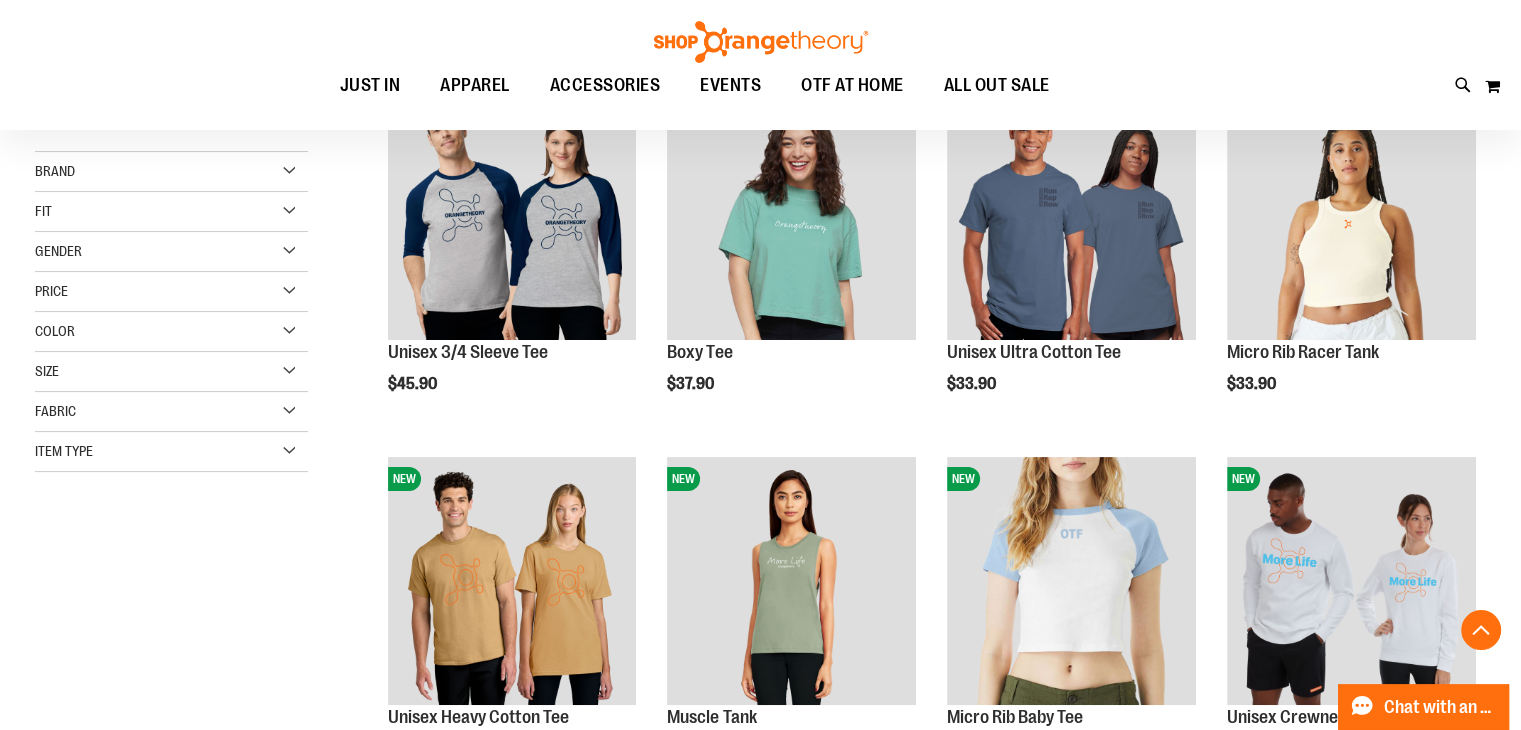 click on "Fit" at bounding box center [171, 212] 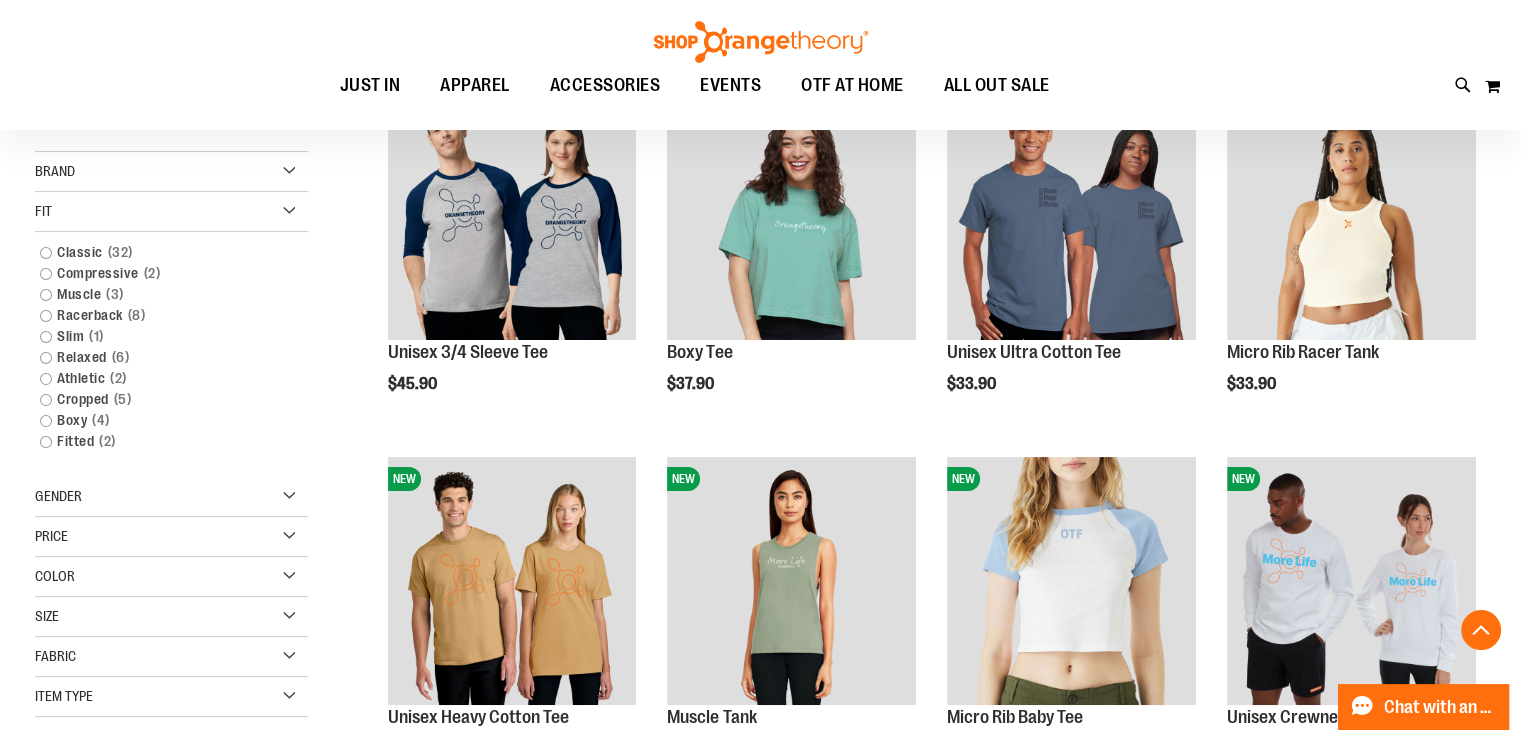 click on "Fit" at bounding box center [171, 212] 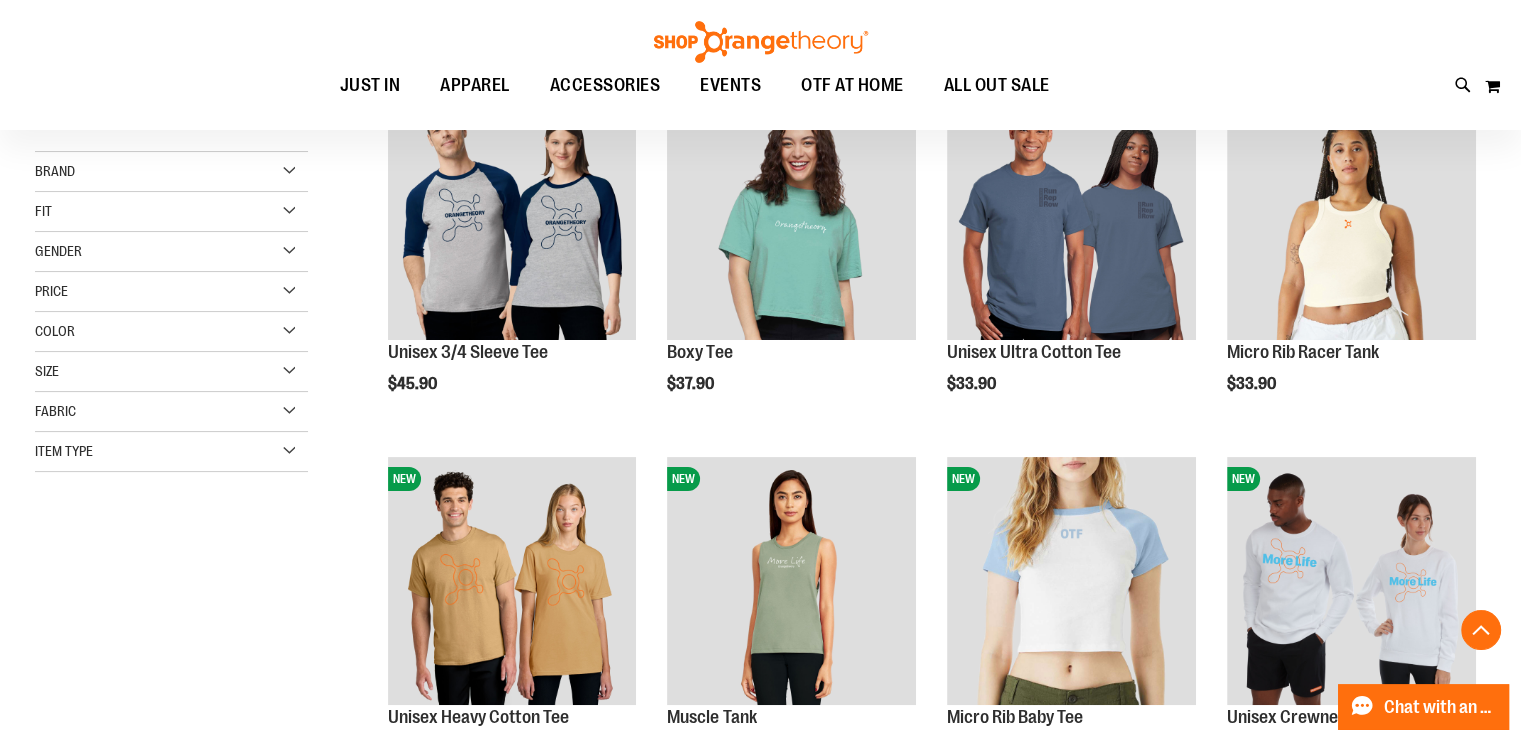 click on "Item Type" at bounding box center [171, 452] 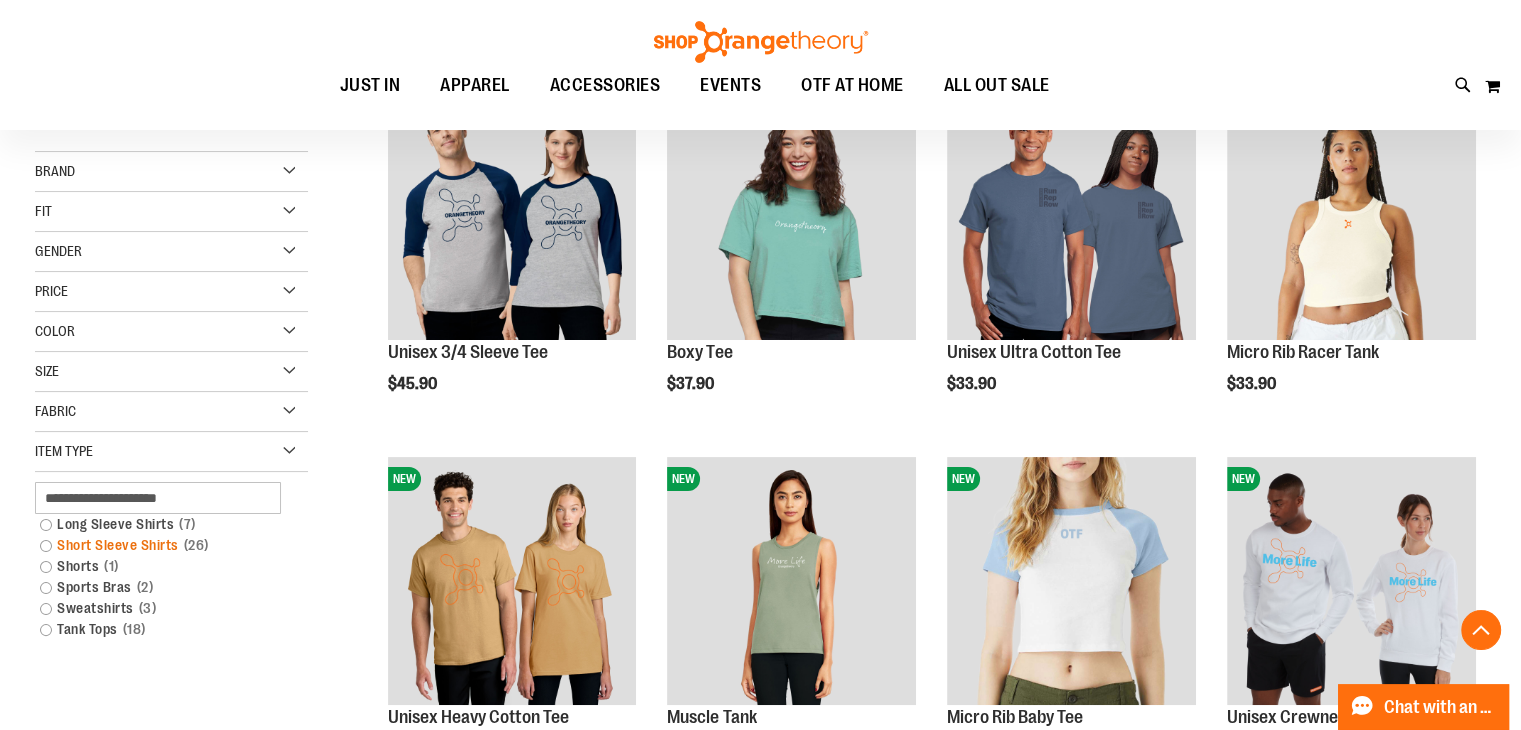 click on "Short Sleeve Shirts                                             26
items" at bounding box center [161, 545] 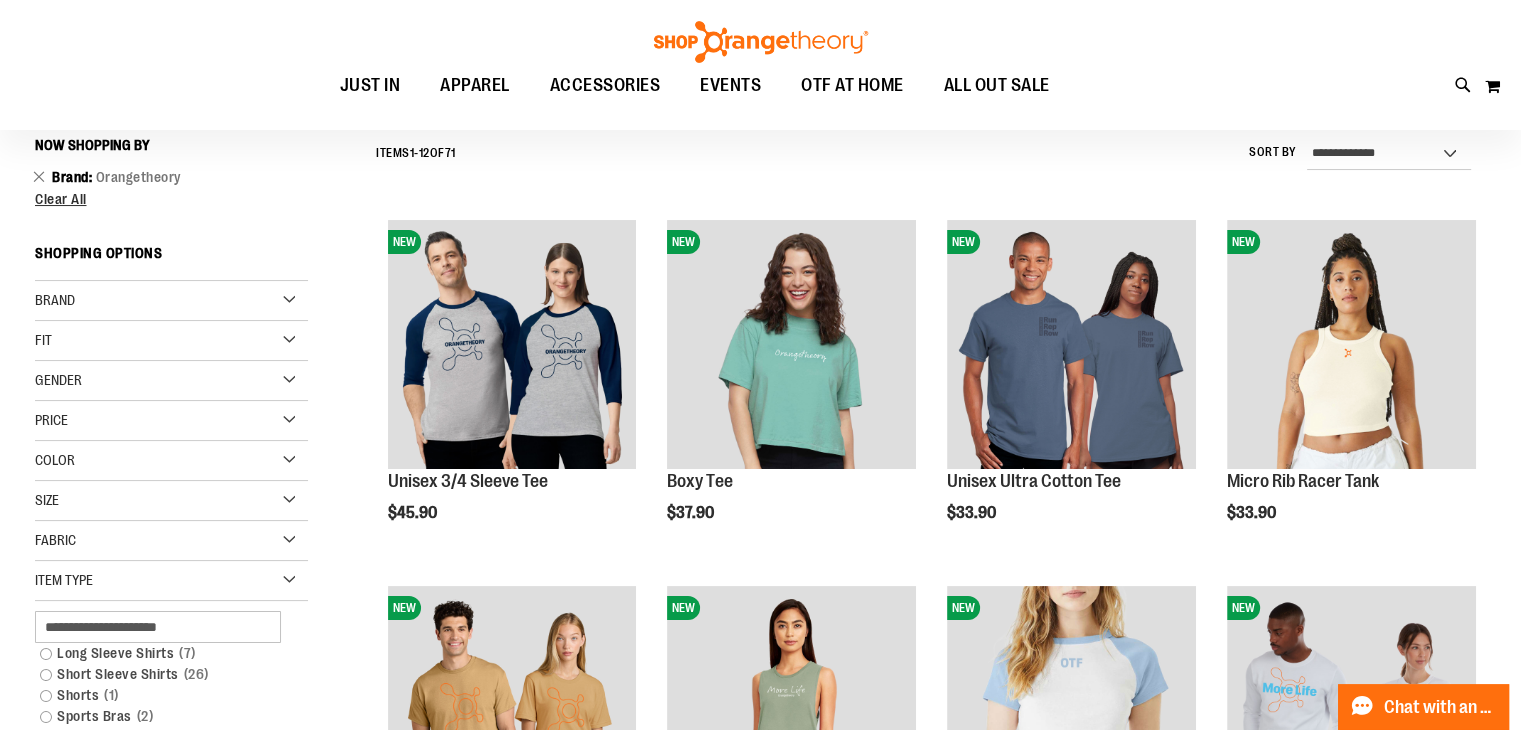 scroll, scrollTop: 186, scrollLeft: 0, axis: vertical 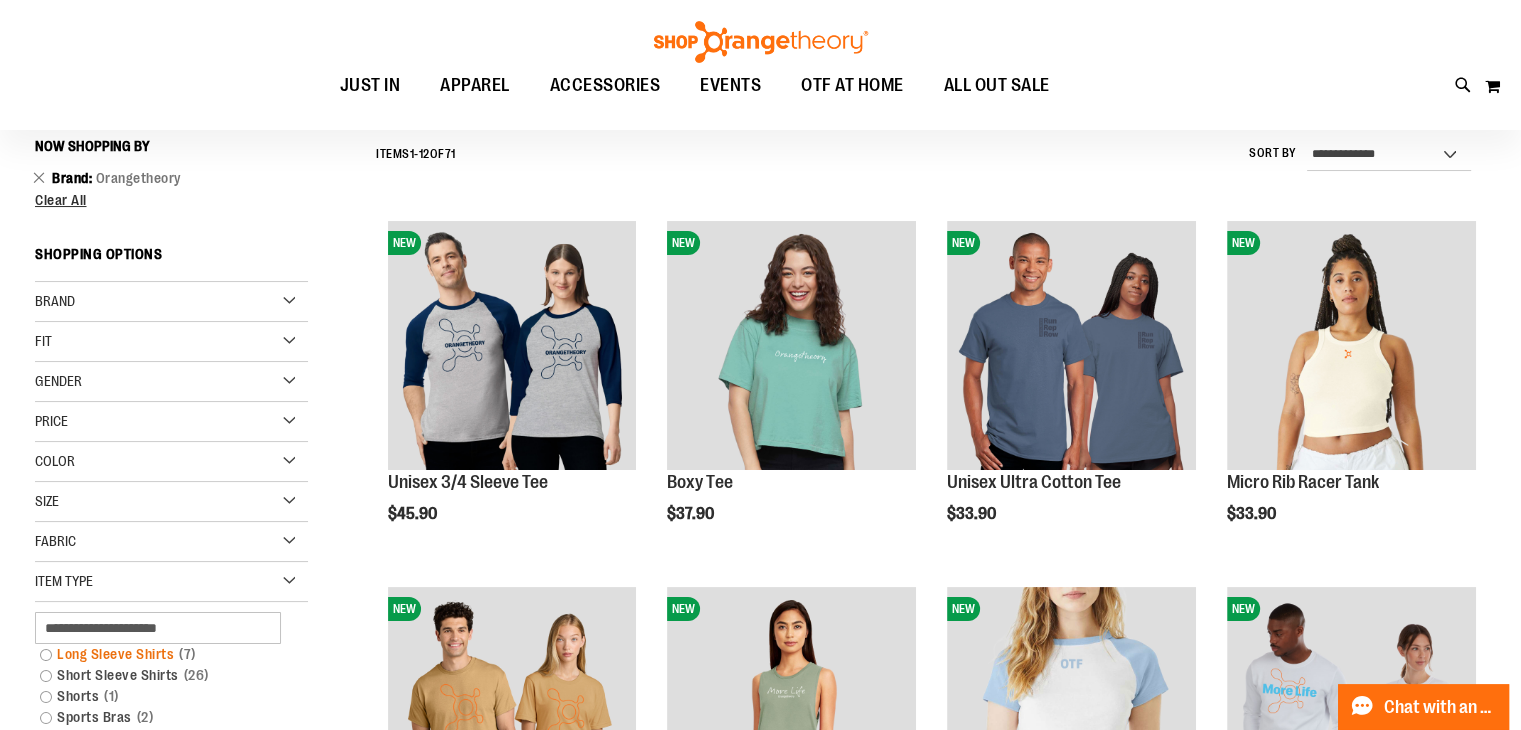 click on "Long Sleeve Shirts                                             7
items" at bounding box center (161, 654) 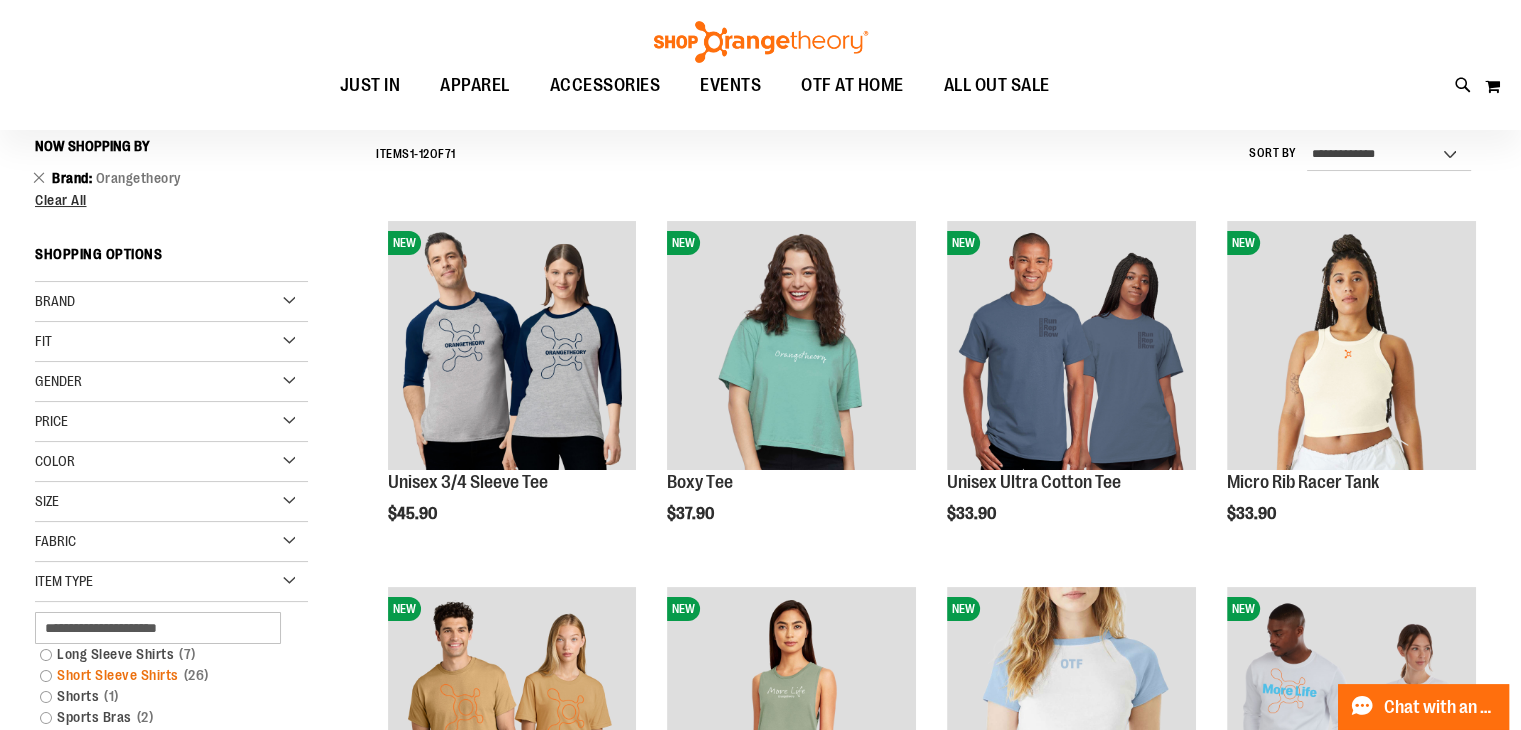 click on "Short Sleeve Shirts                                             26
items" at bounding box center (161, 675) 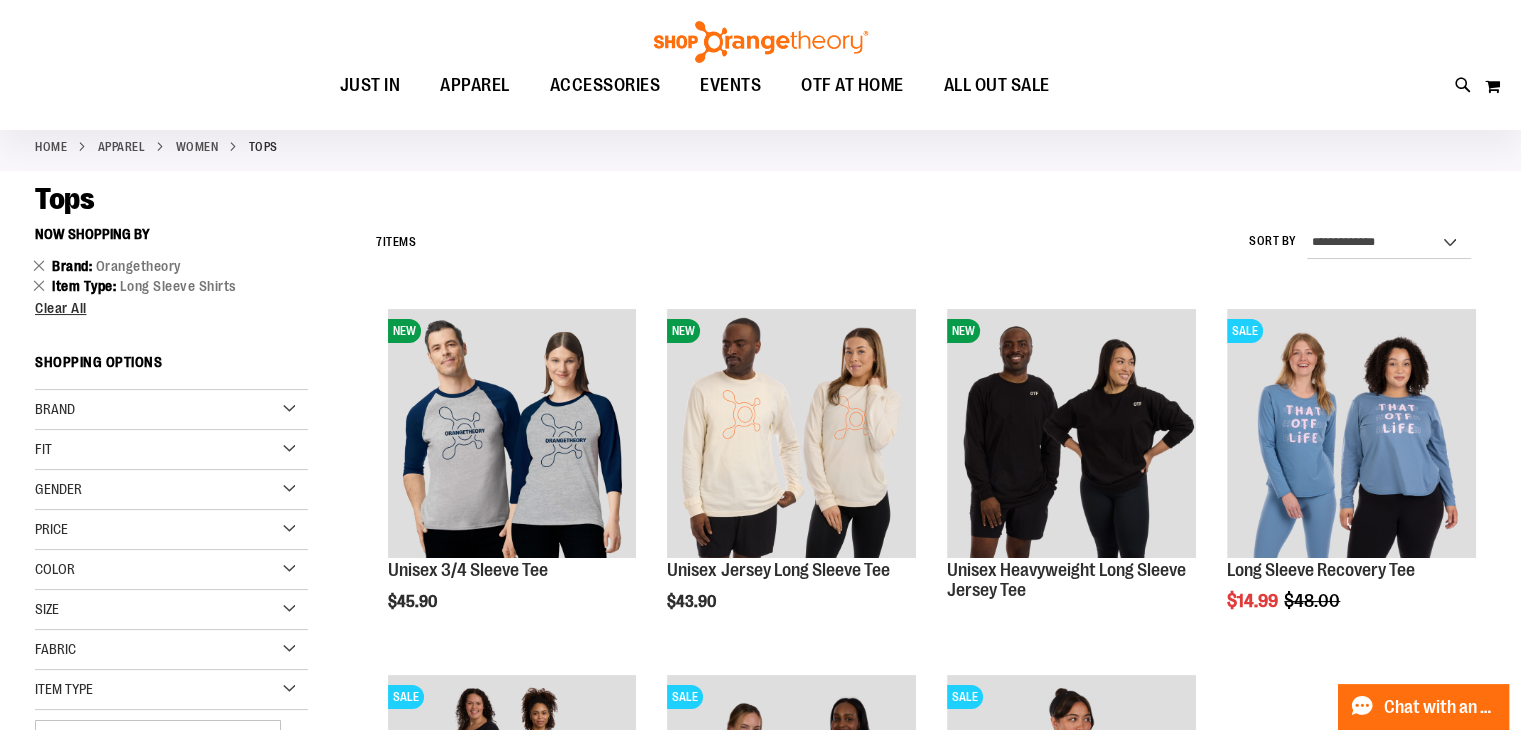 scroll, scrollTop: 0, scrollLeft: 0, axis: both 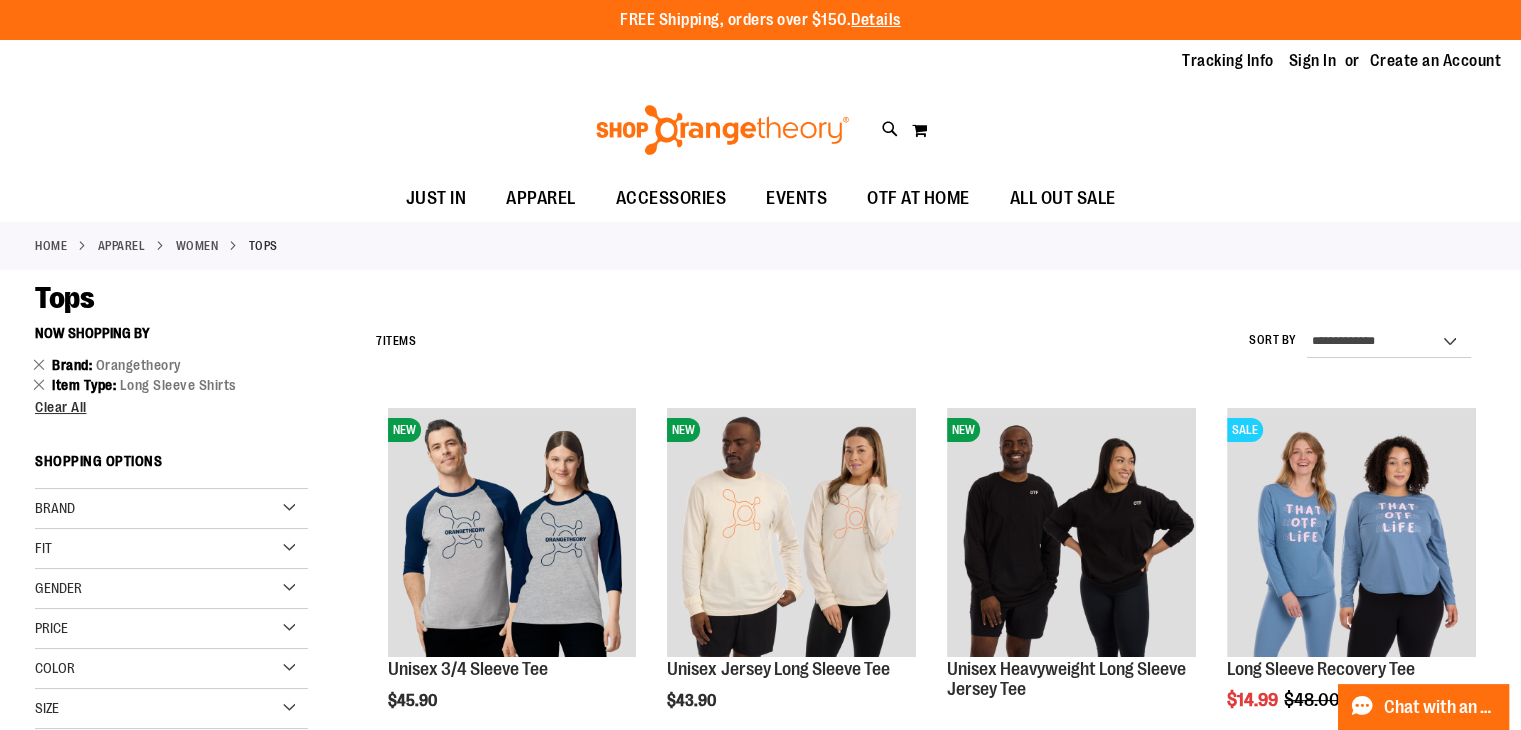 type on "**********" 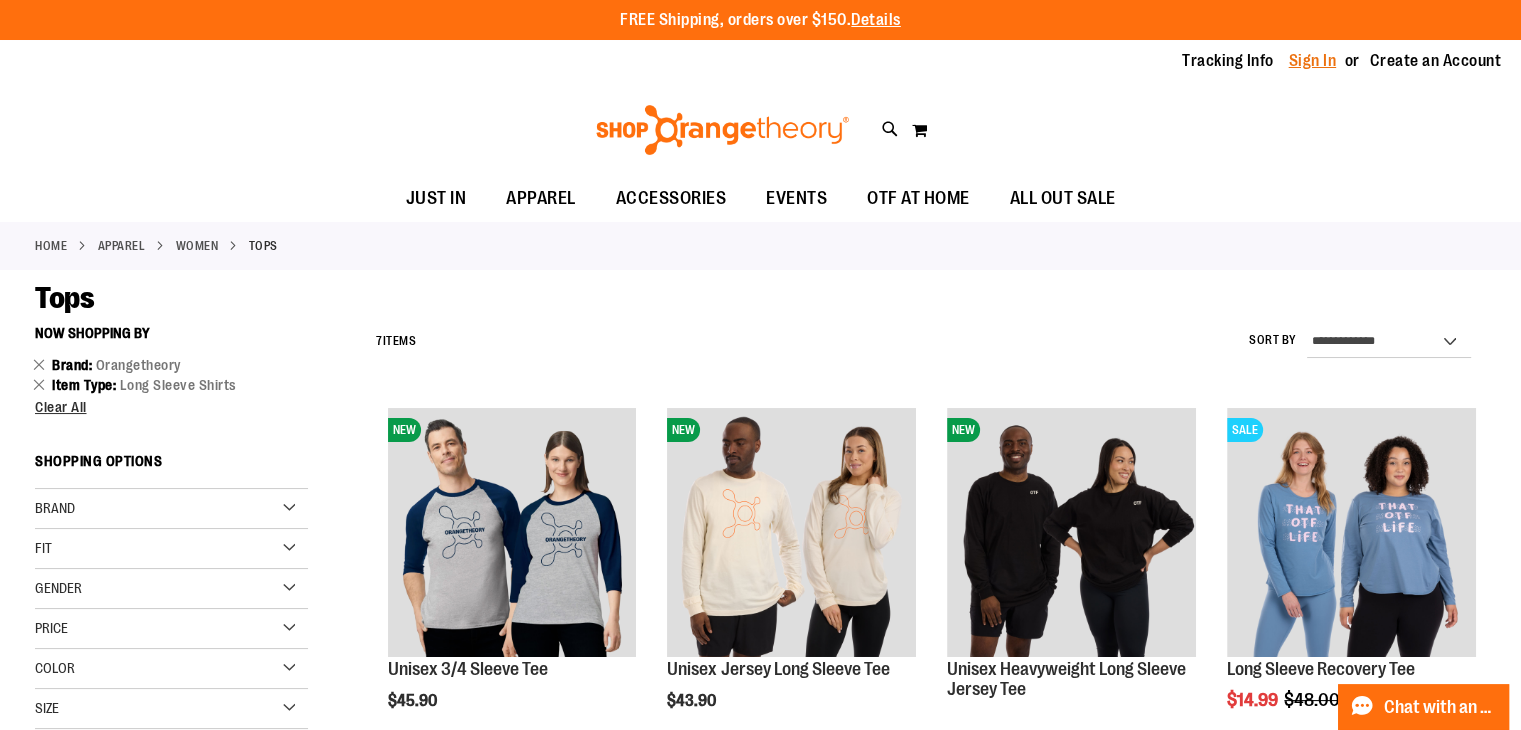 click on "Tracking Info
Sign In
Return to Procurement
Create an Account" at bounding box center (760, 61) 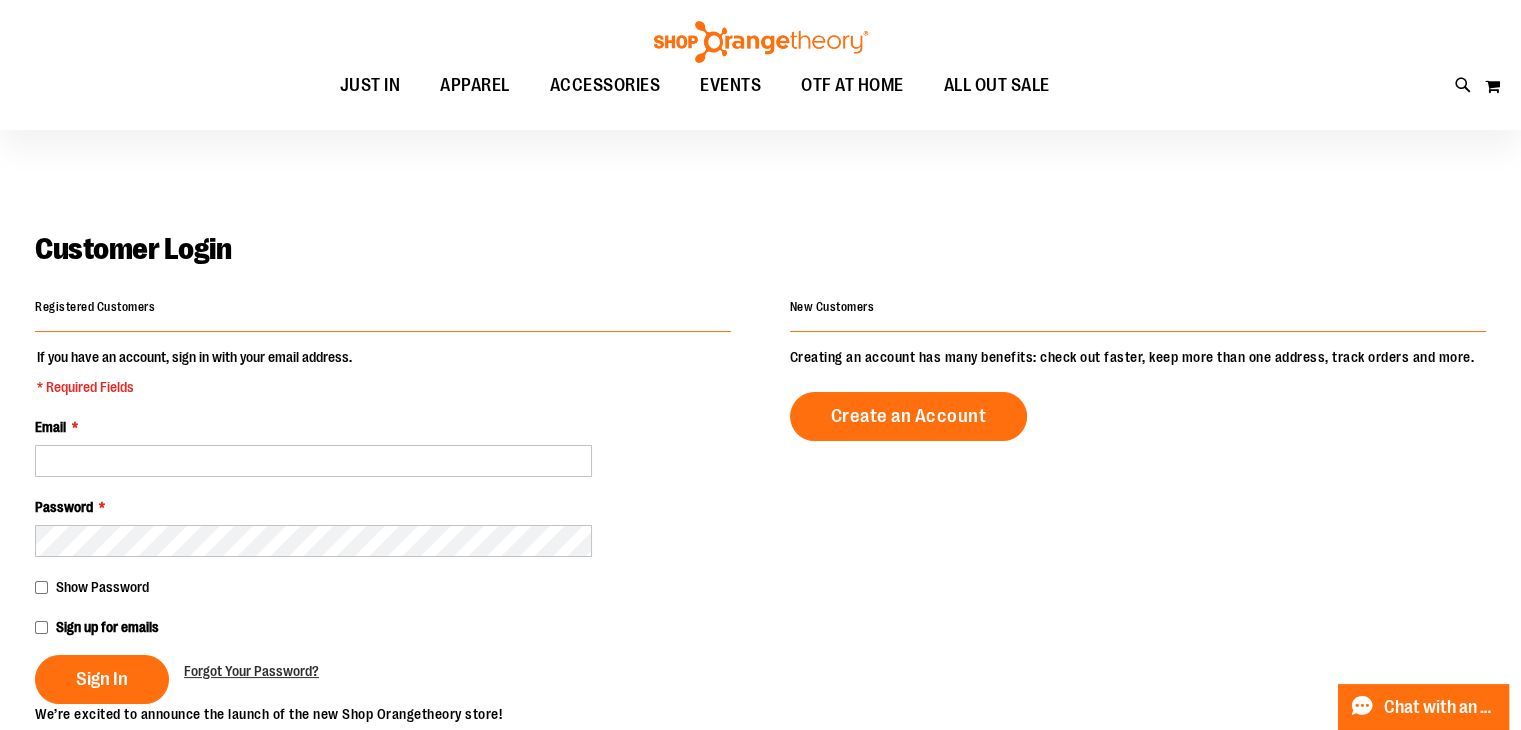 scroll, scrollTop: 200, scrollLeft: 0, axis: vertical 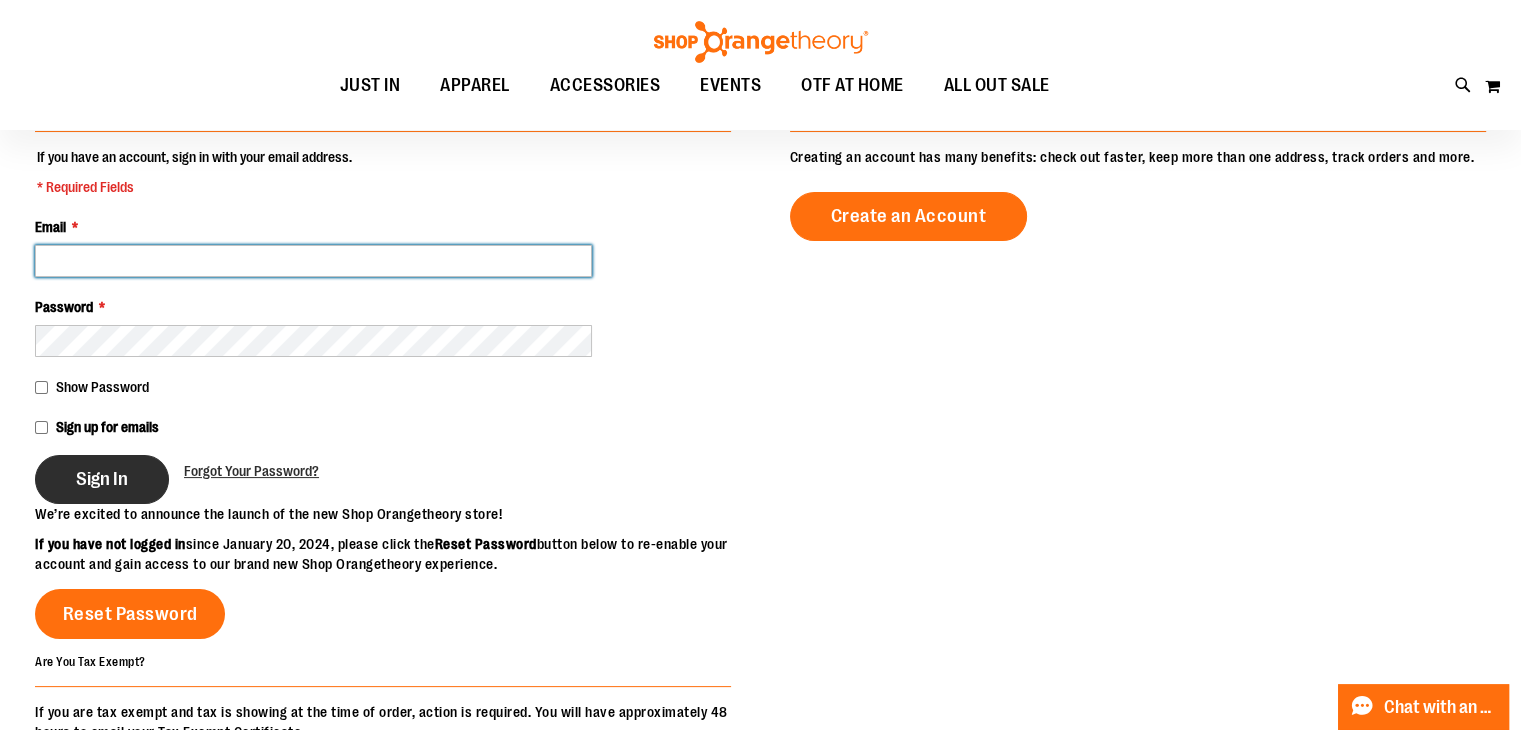 type on "**********" 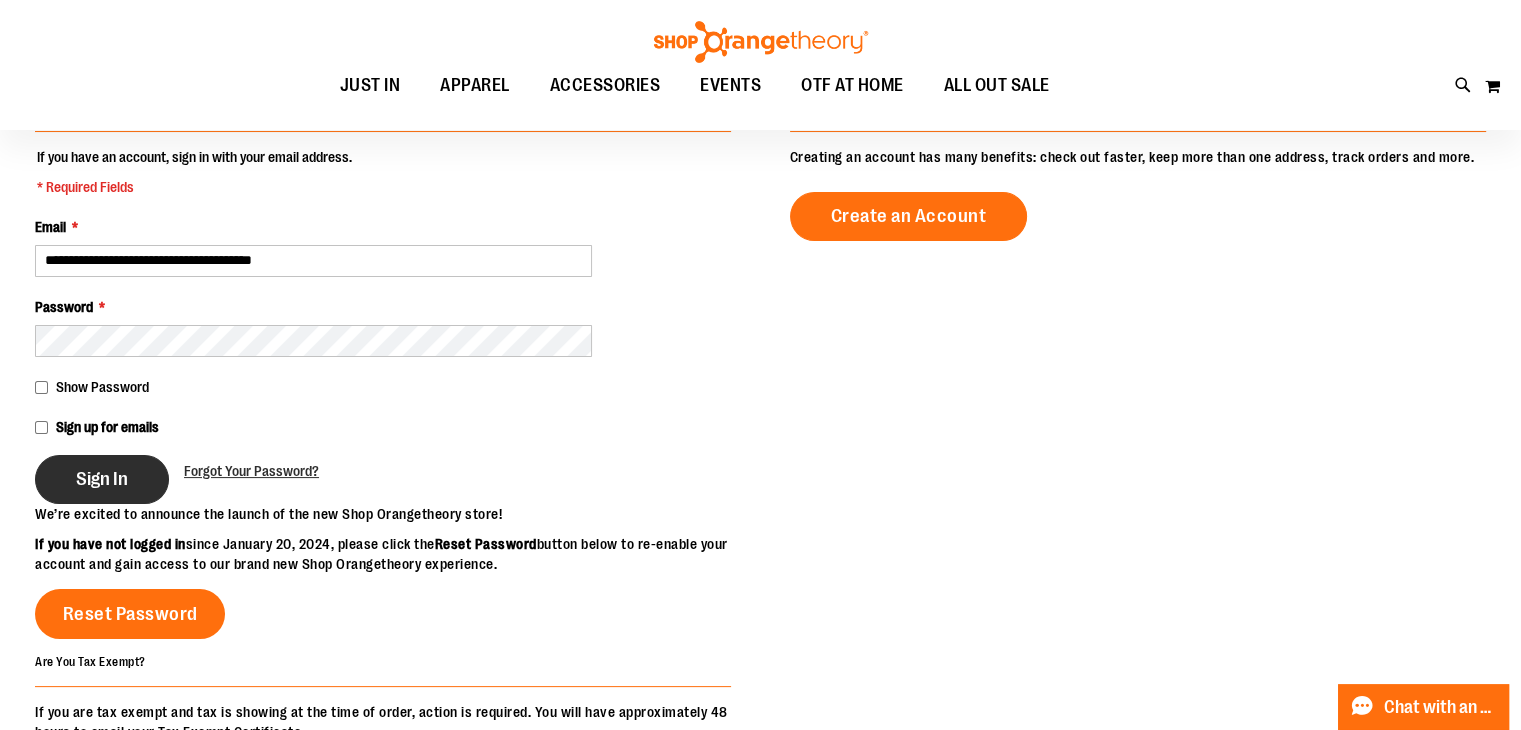 type on "**********" 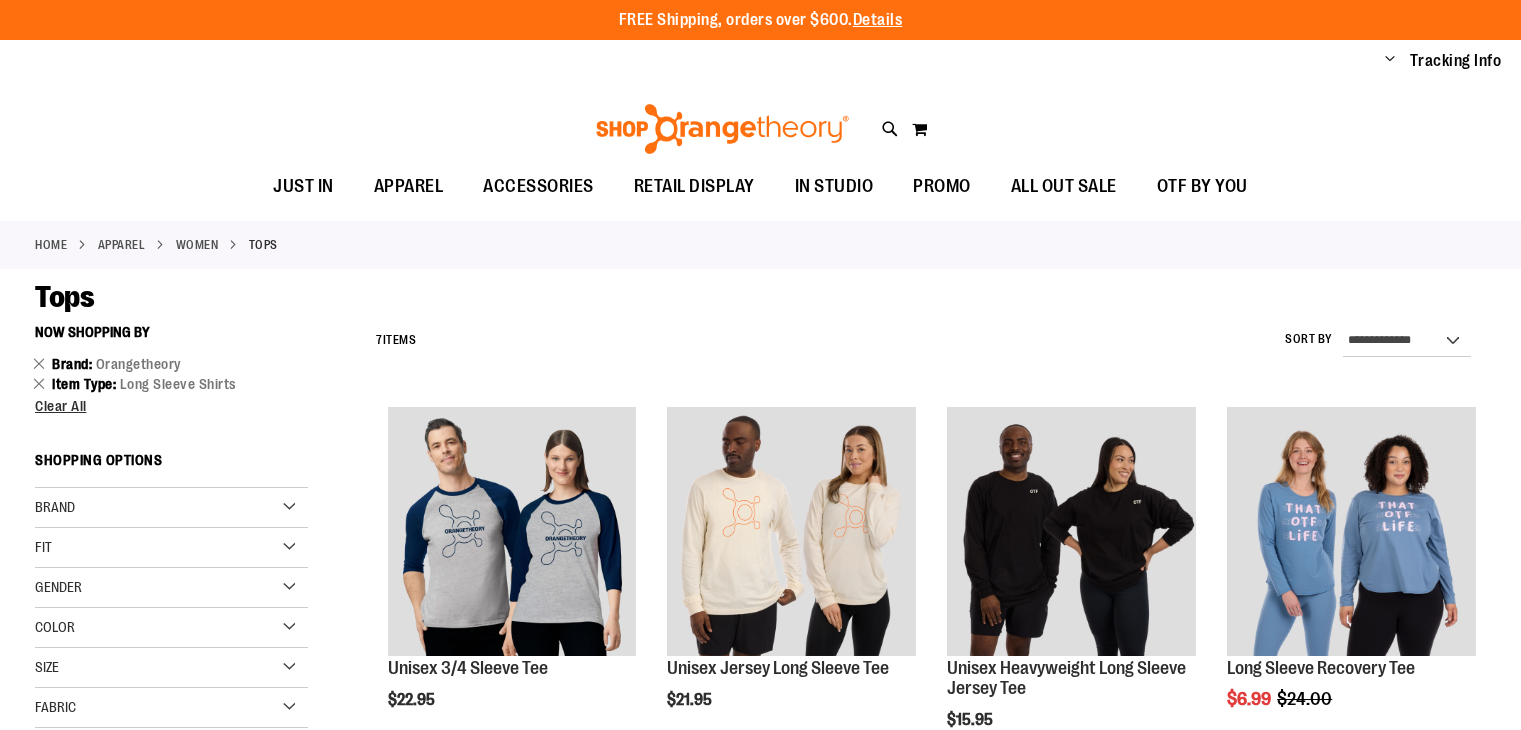 scroll, scrollTop: 0, scrollLeft: 0, axis: both 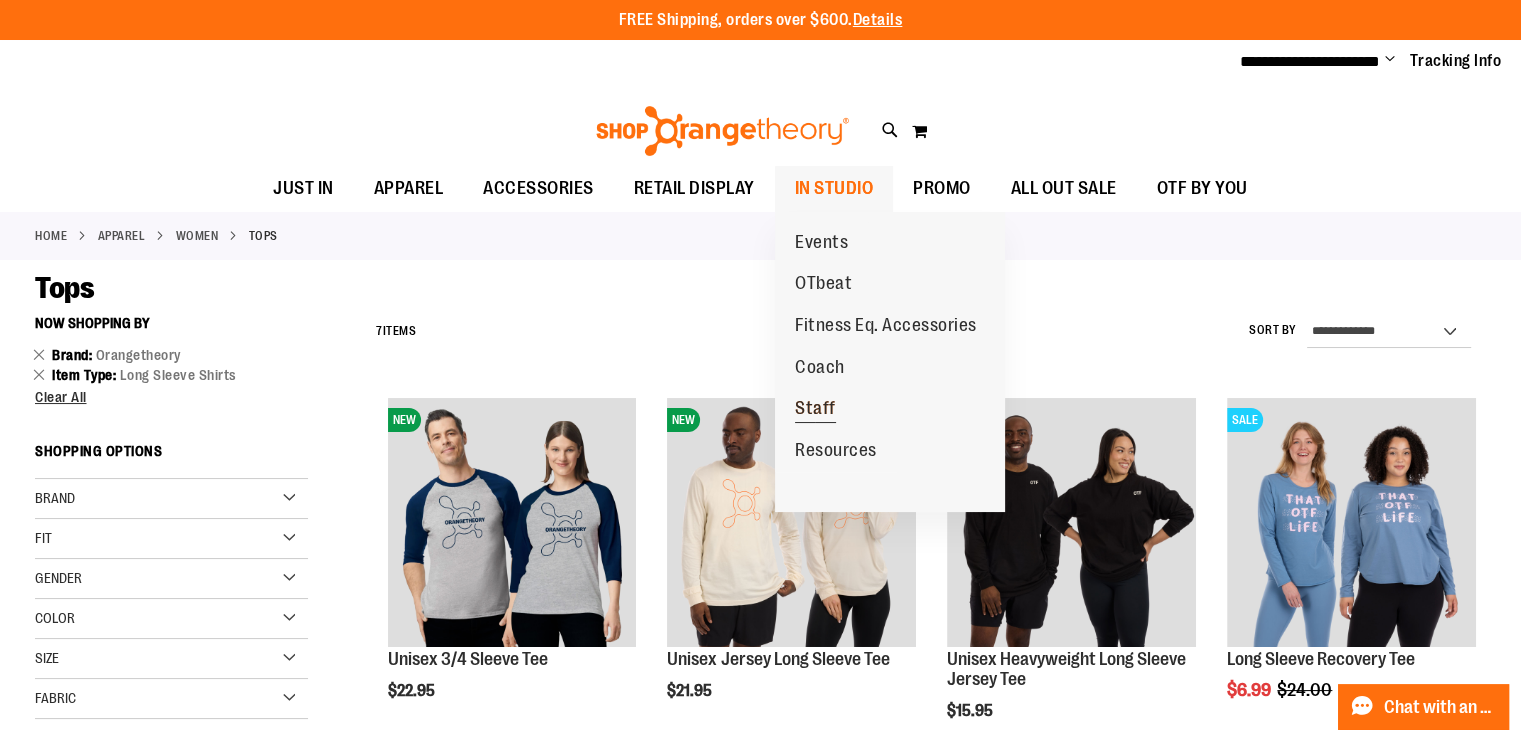type on "**********" 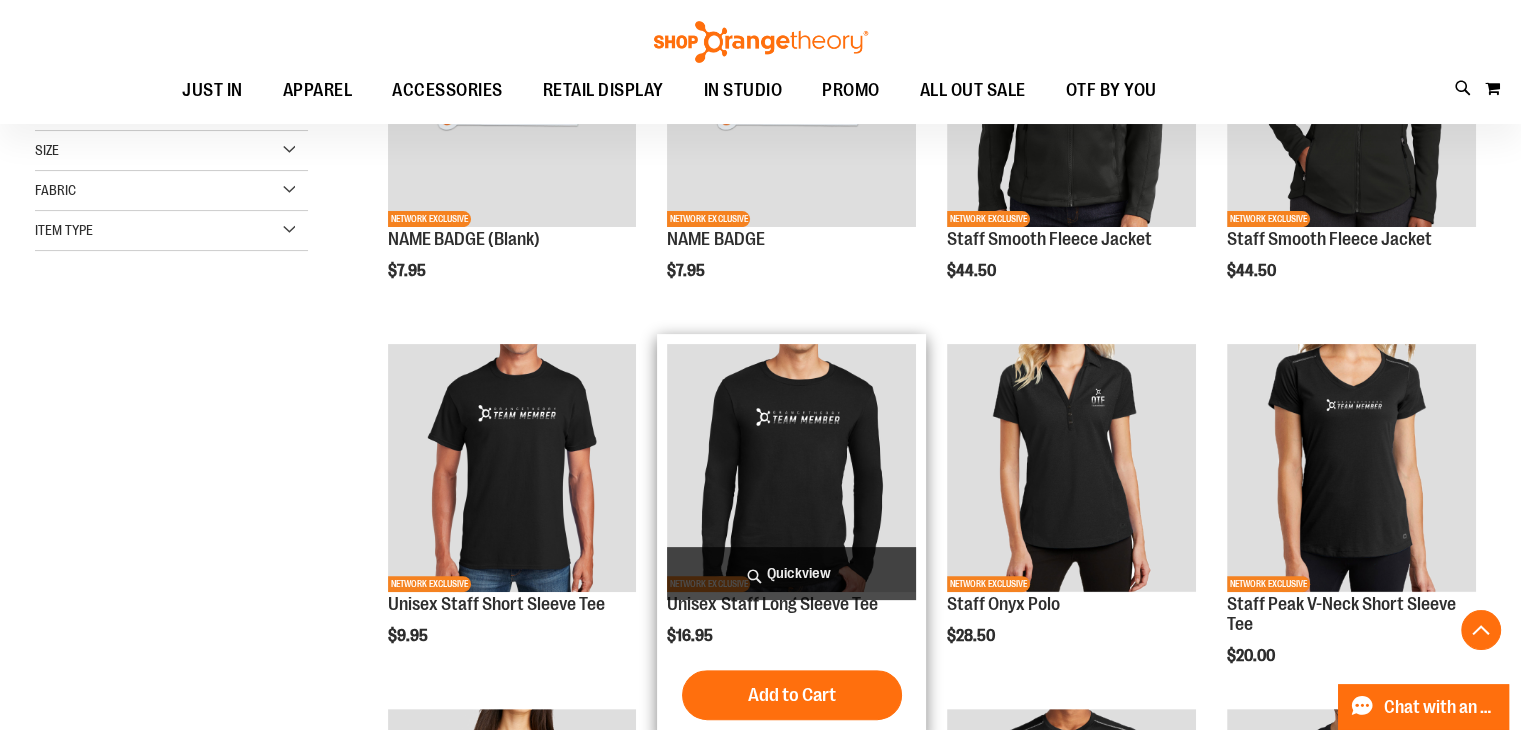 scroll, scrollTop: 500, scrollLeft: 0, axis: vertical 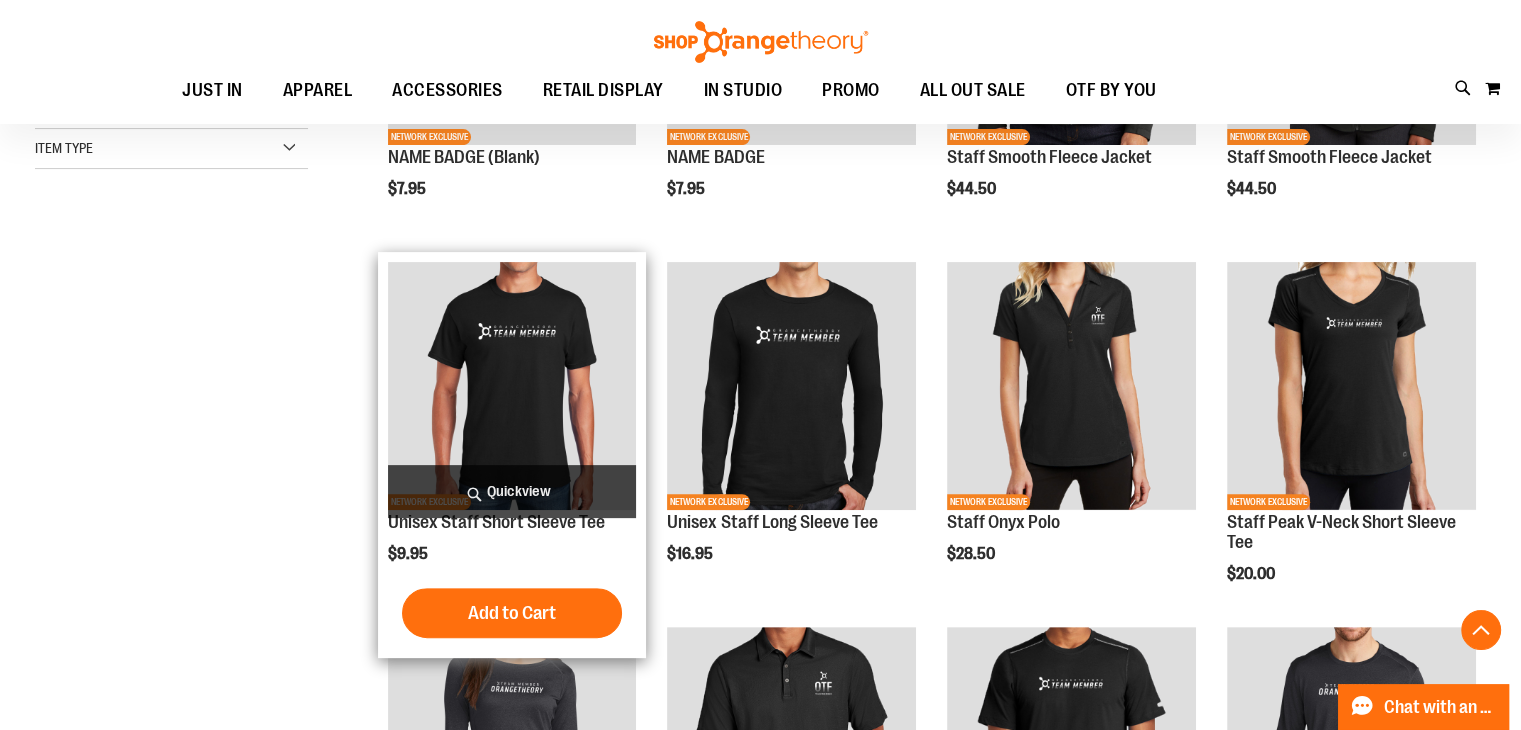 type on "**********" 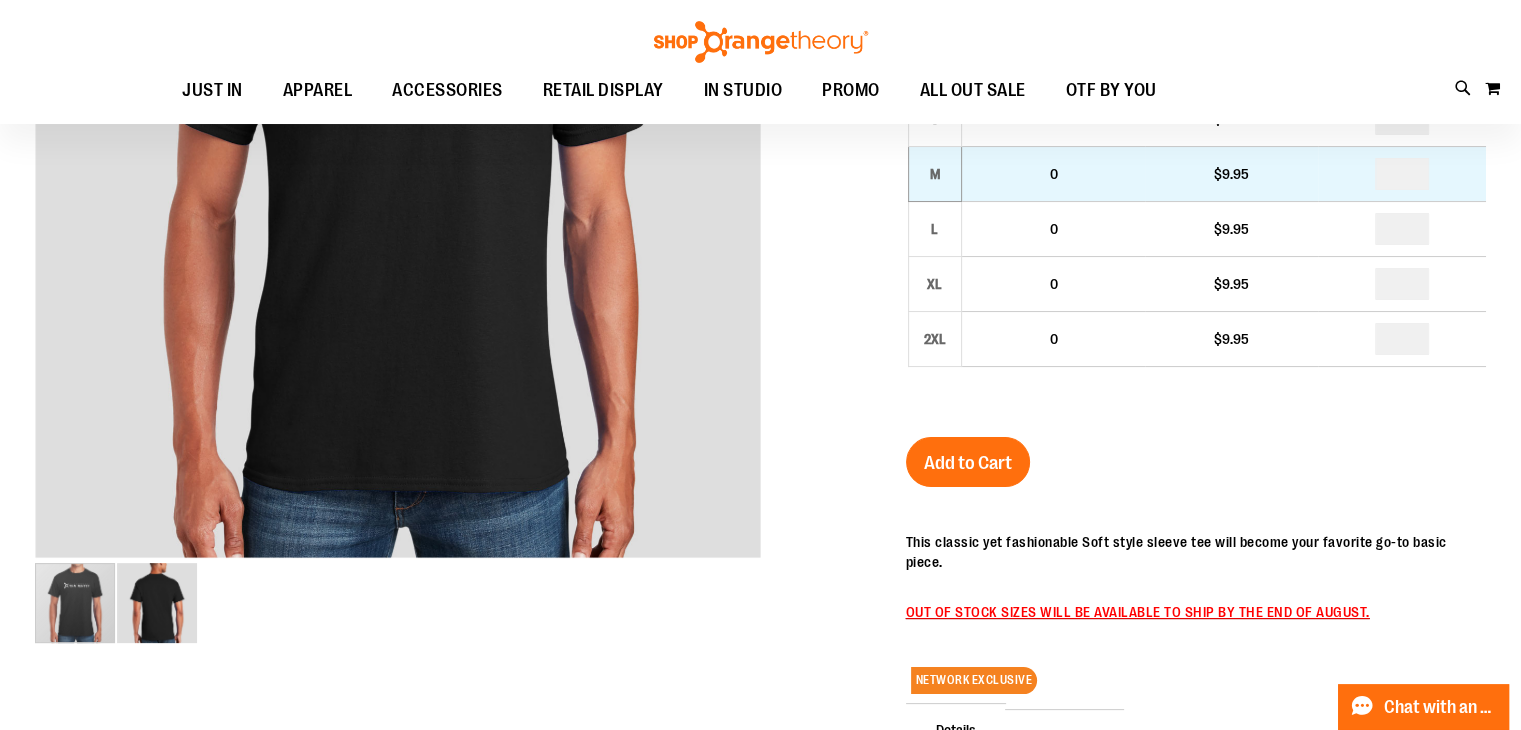 scroll, scrollTop: 199, scrollLeft: 0, axis: vertical 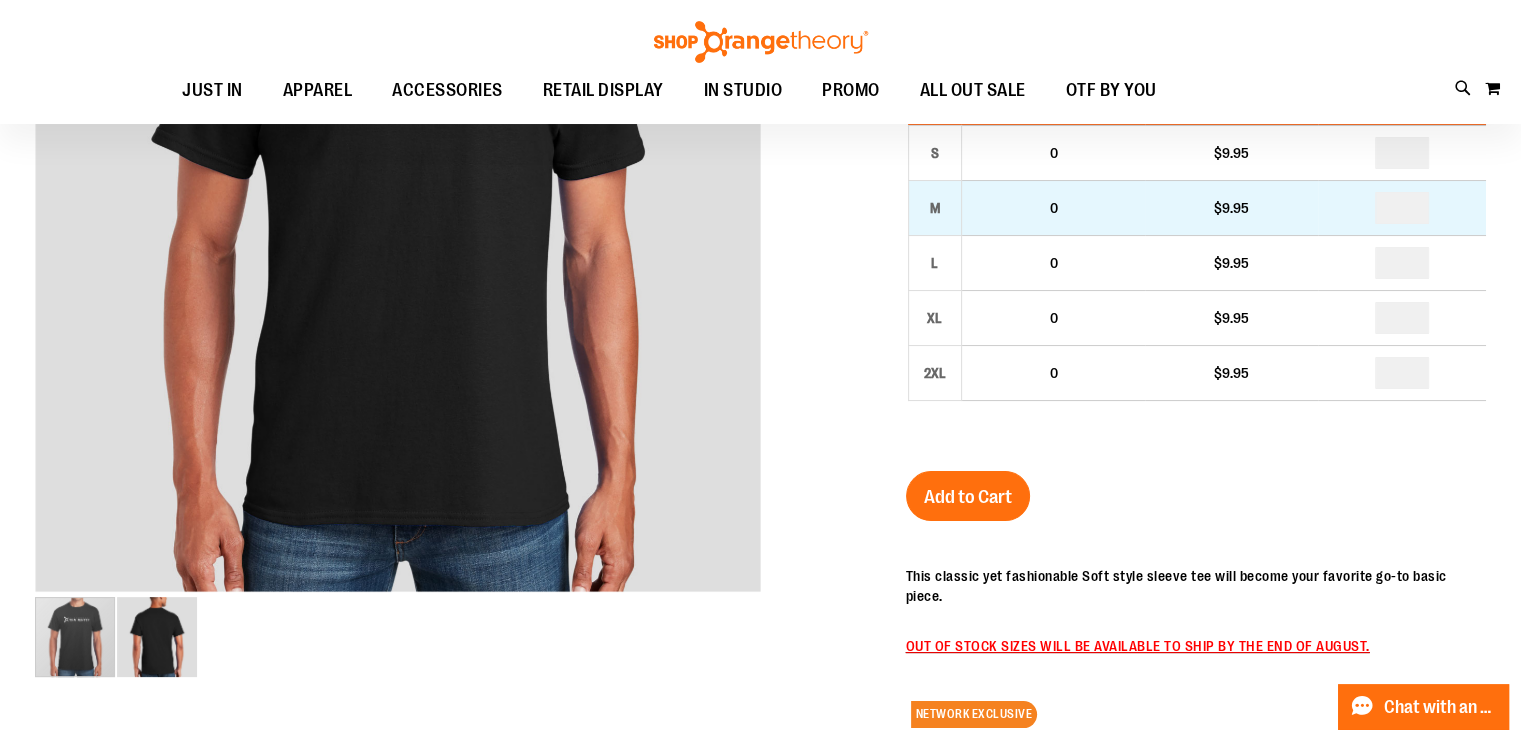 type on "**********" 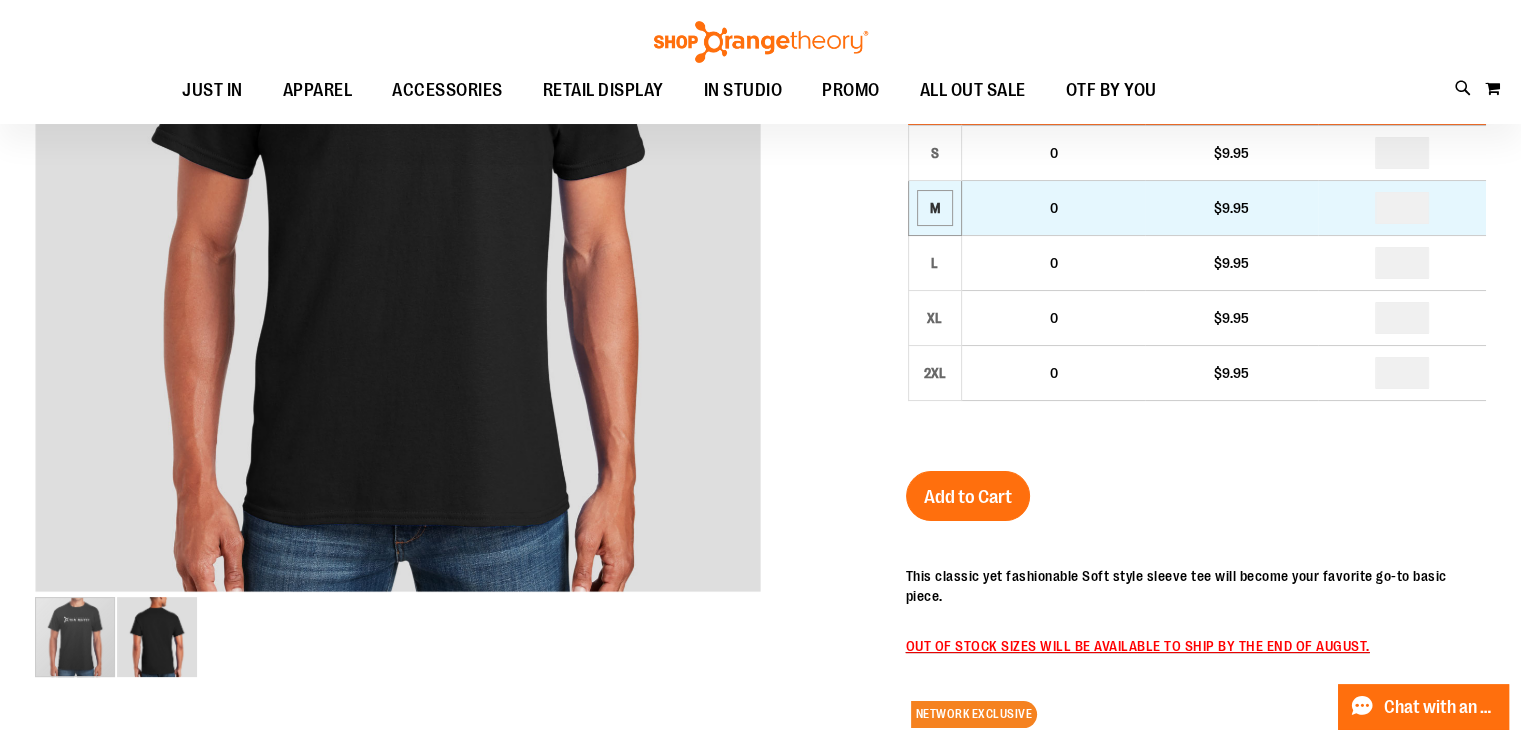 click on "M" at bounding box center [935, 208] 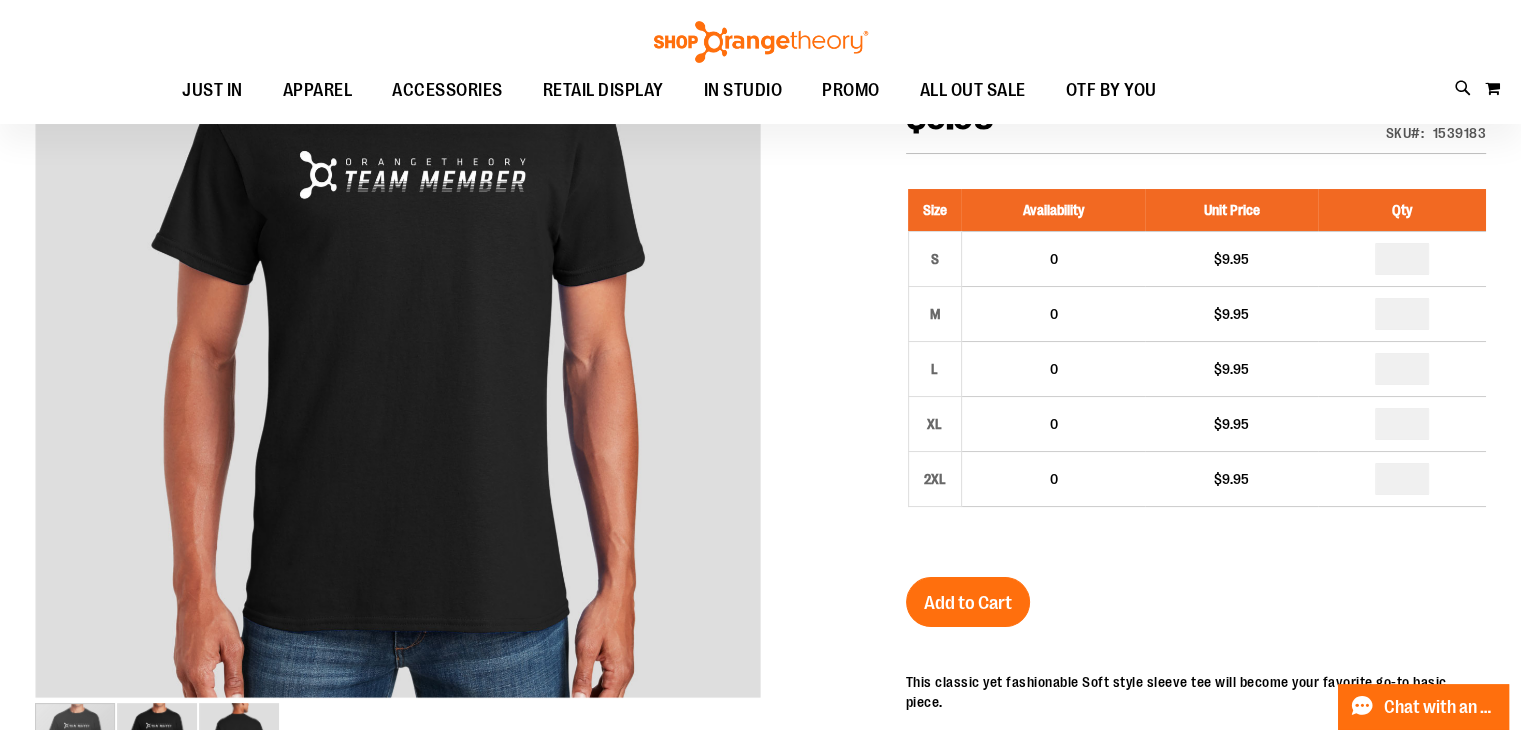 scroll, scrollTop: 98, scrollLeft: 0, axis: vertical 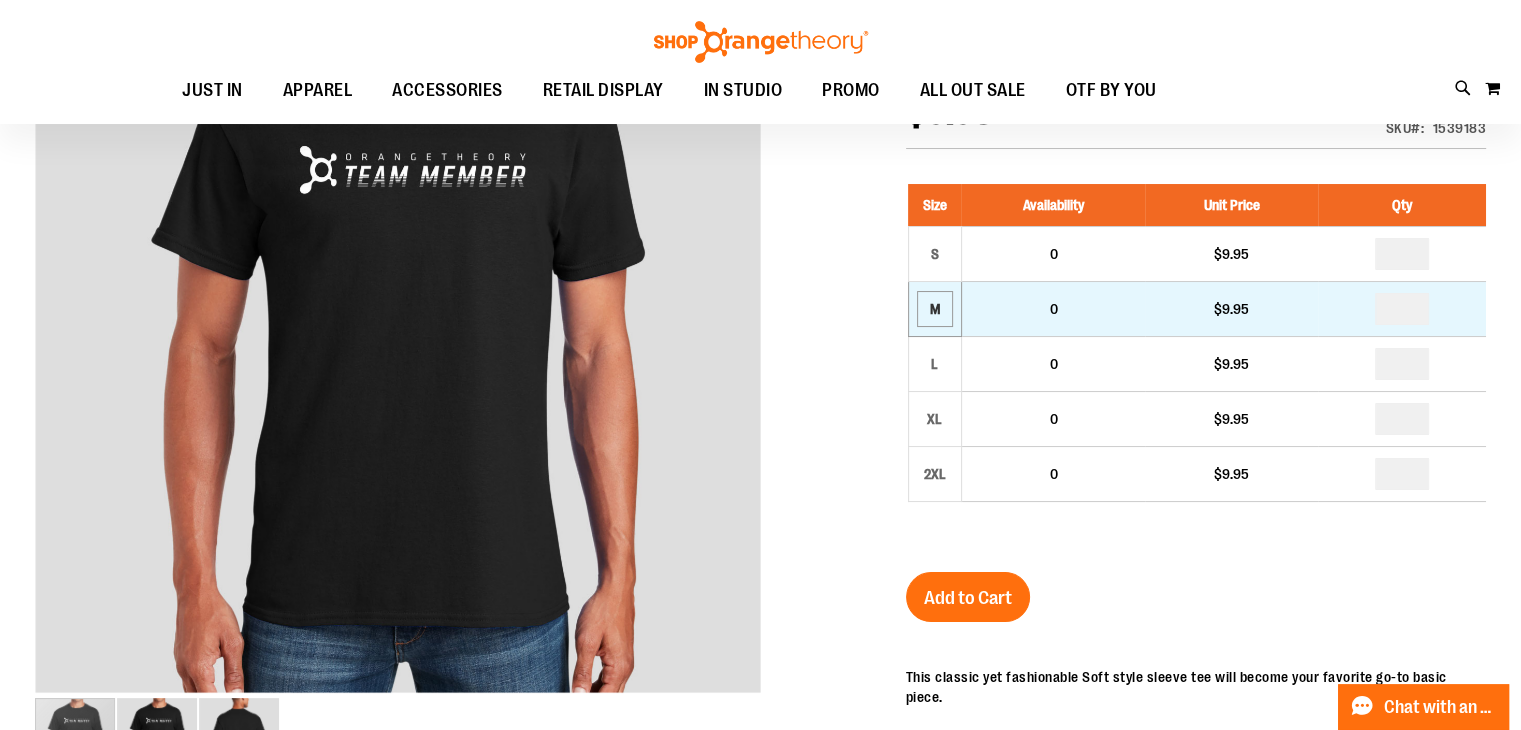 click on "M" at bounding box center [935, 309] 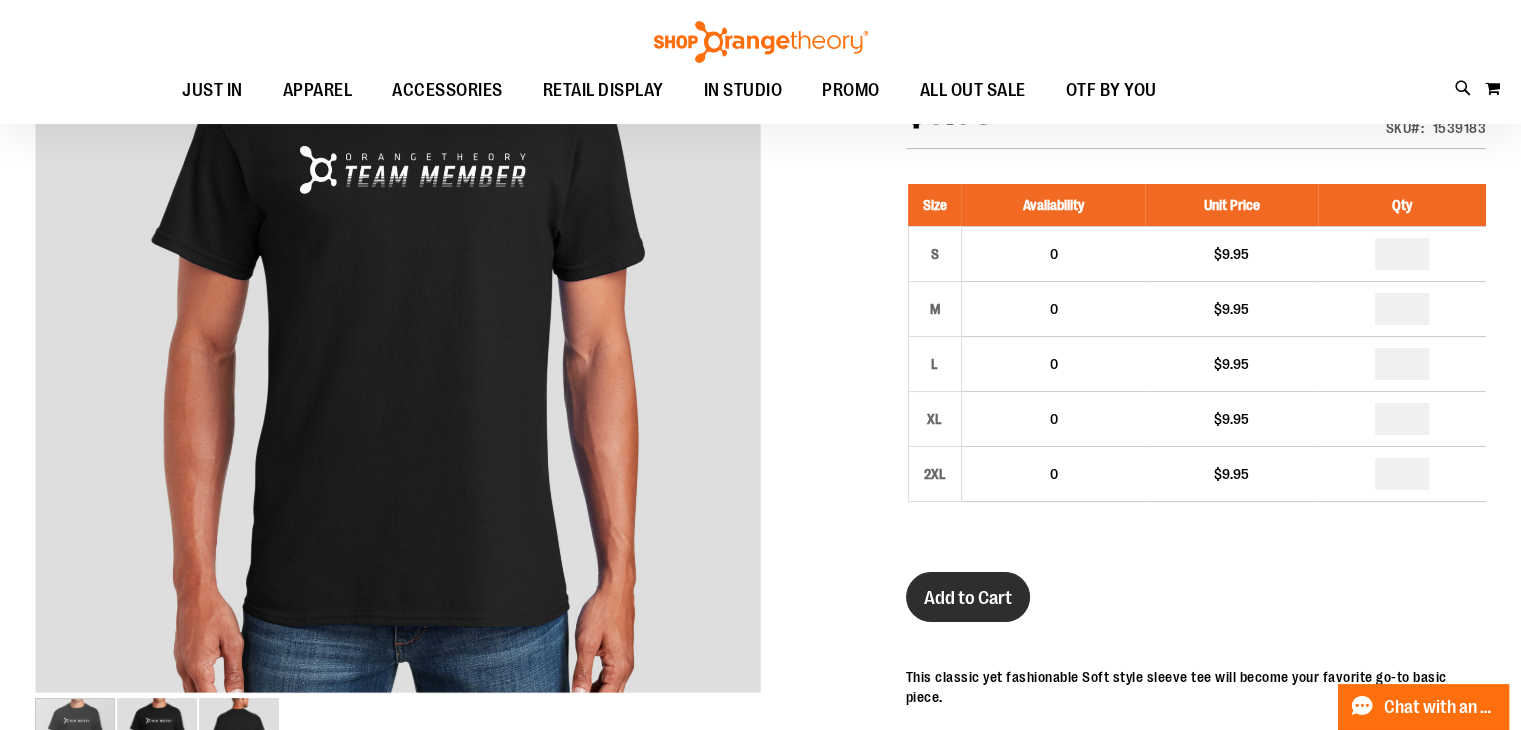 click on "Add to Cart" at bounding box center [968, 598] 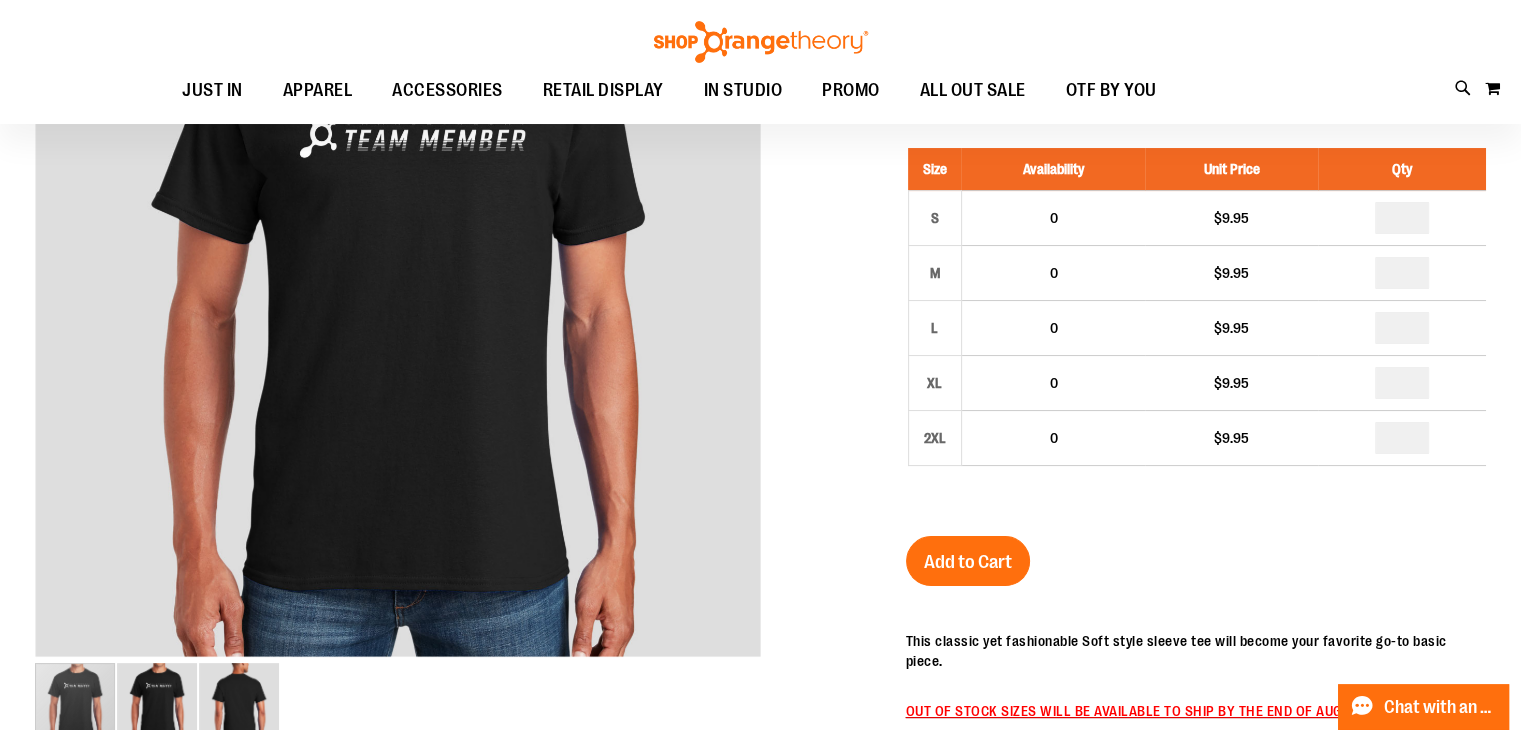 scroll, scrollTop: 198, scrollLeft: 0, axis: vertical 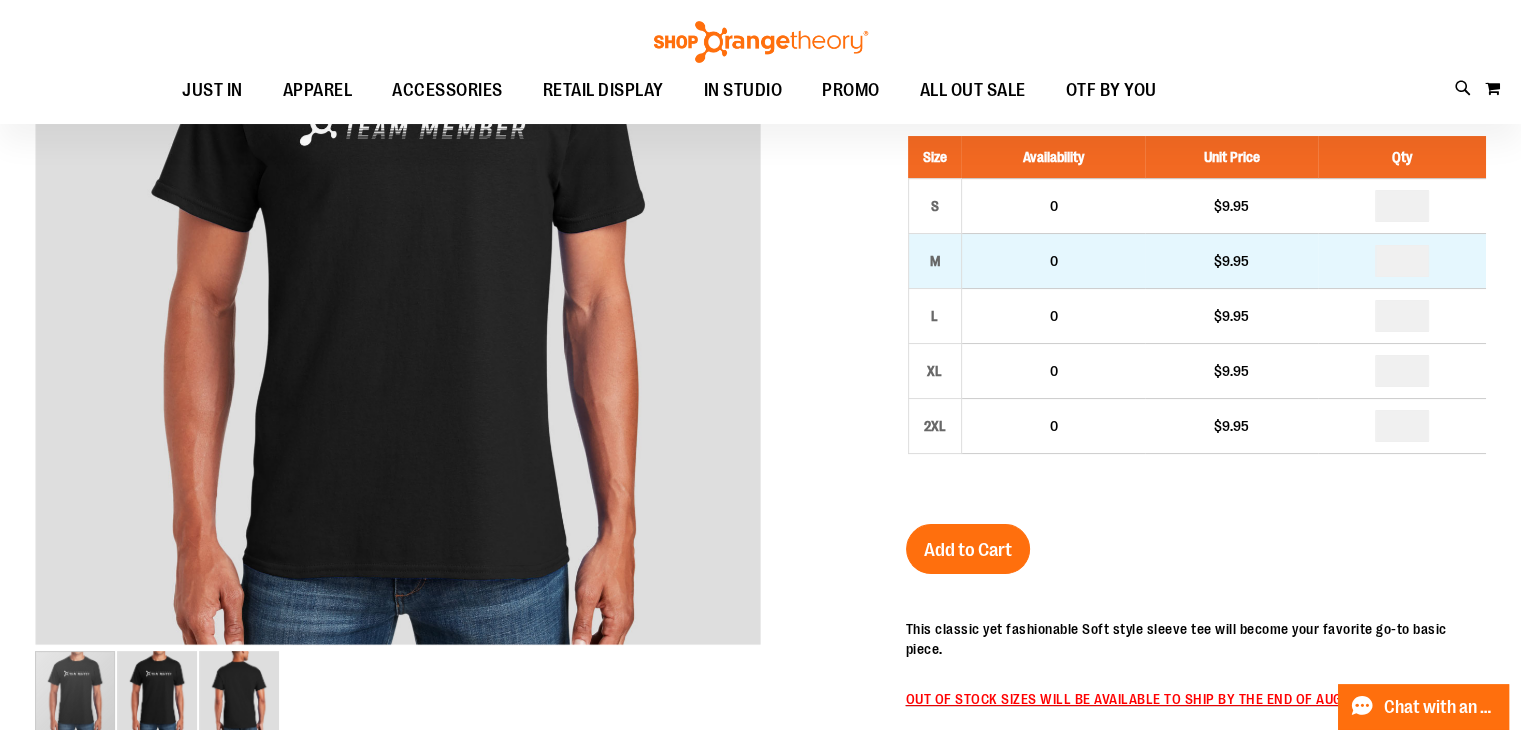 click on "0" at bounding box center [1053, 261] 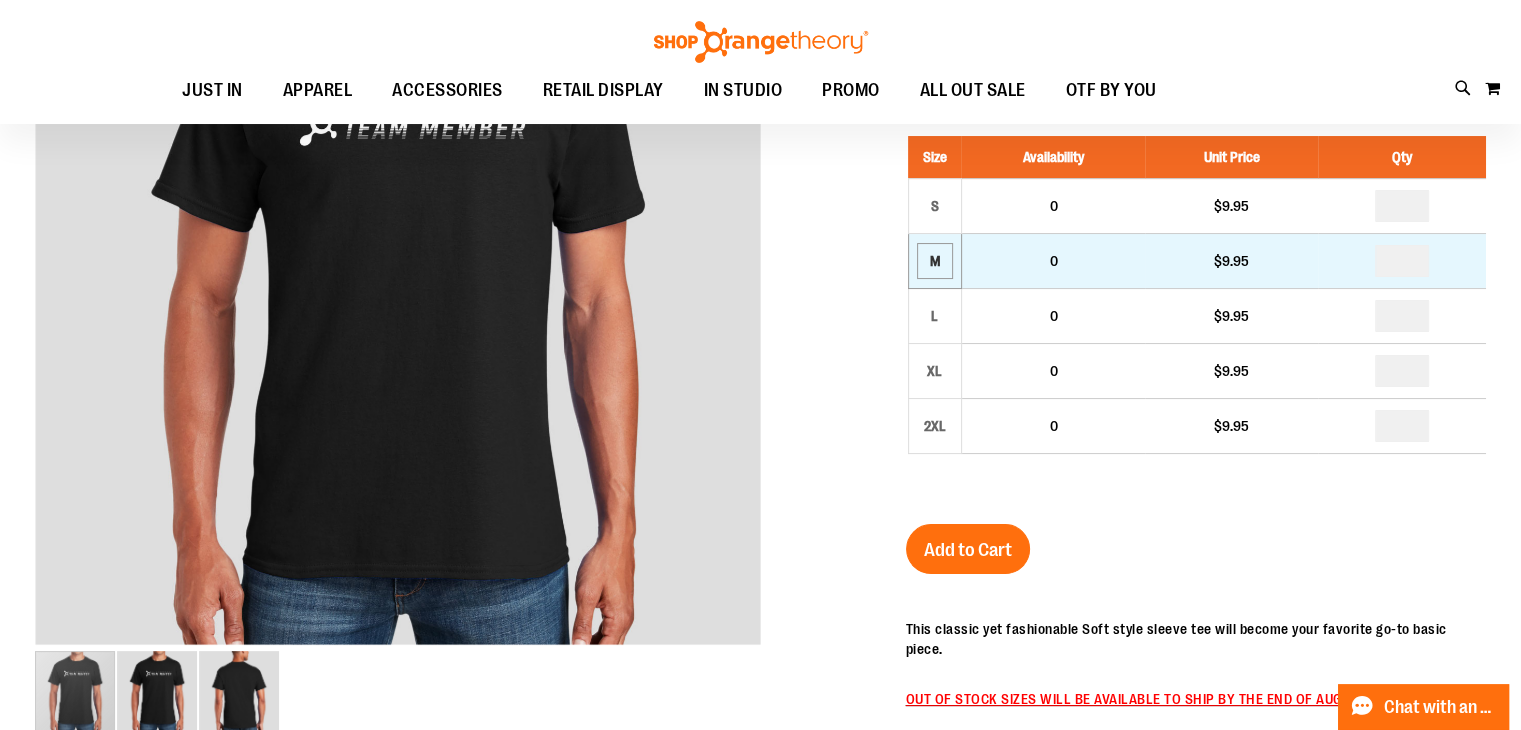 click on "M" at bounding box center [935, 261] 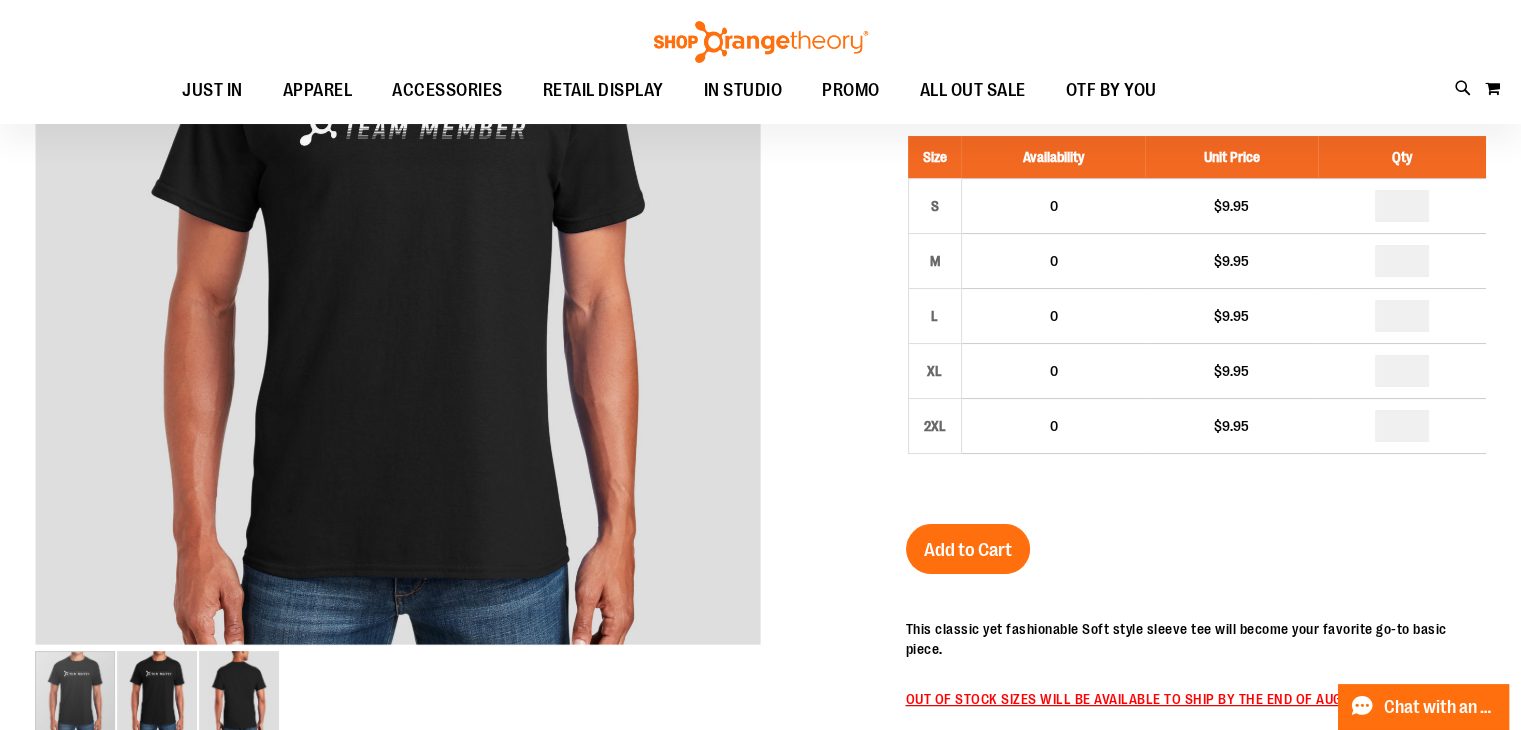 click on "Unisex Staff Short Sleeve Tee
$9.95
Backordered
Only  %1  left
SKU
1539183
Size
Availability
Unit Price
Qty
S
0
$9.95
*" at bounding box center [1196, 542] 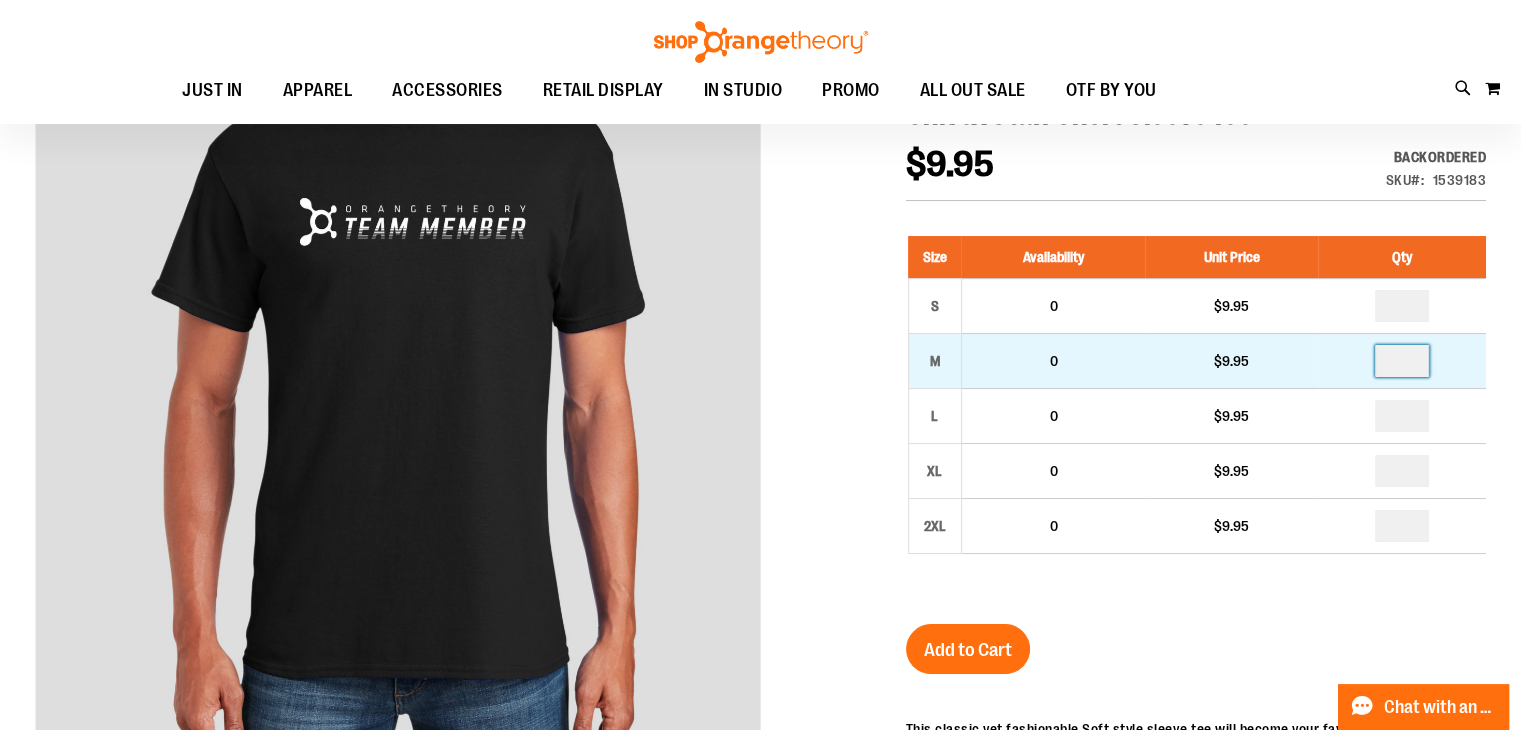 click at bounding box center (1402, 361) 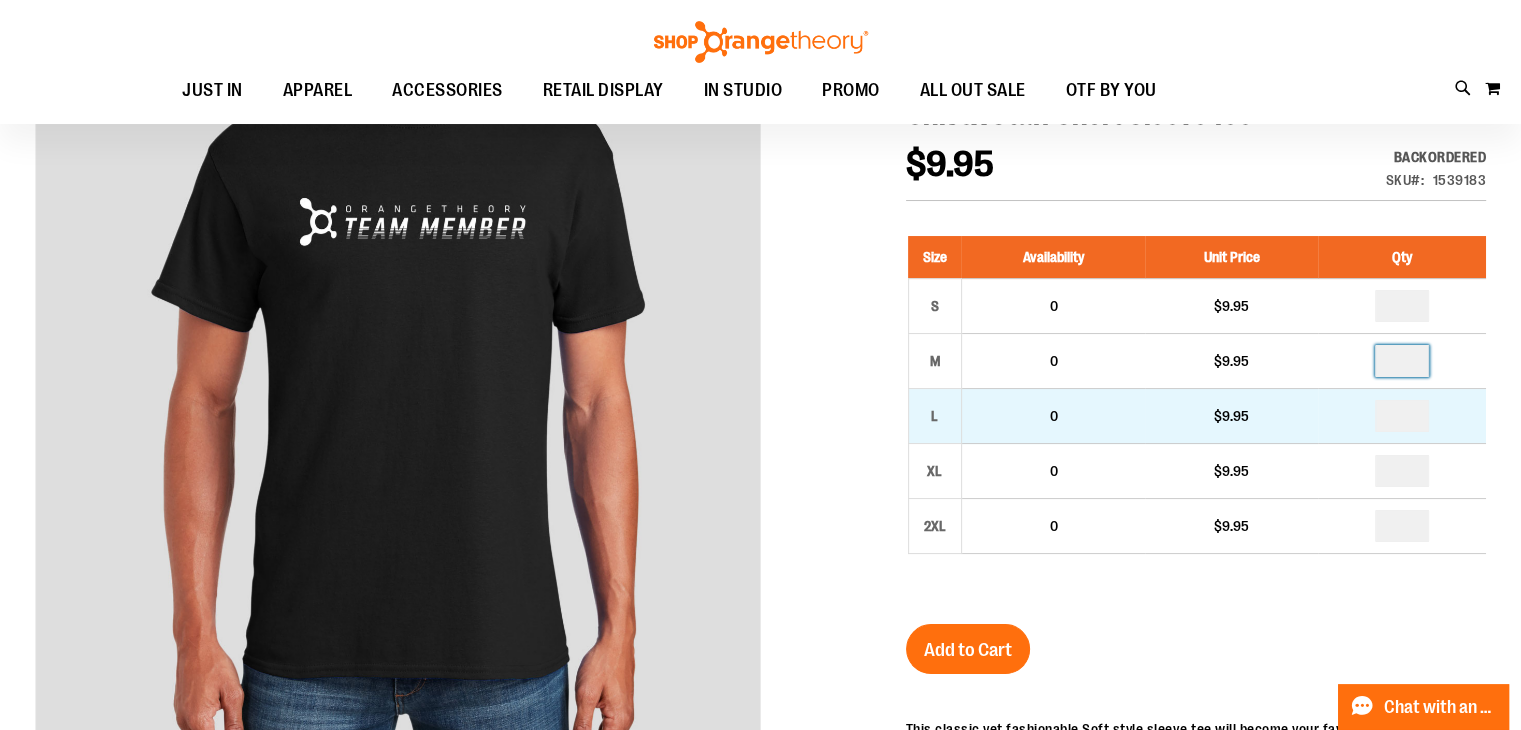 type on "*" 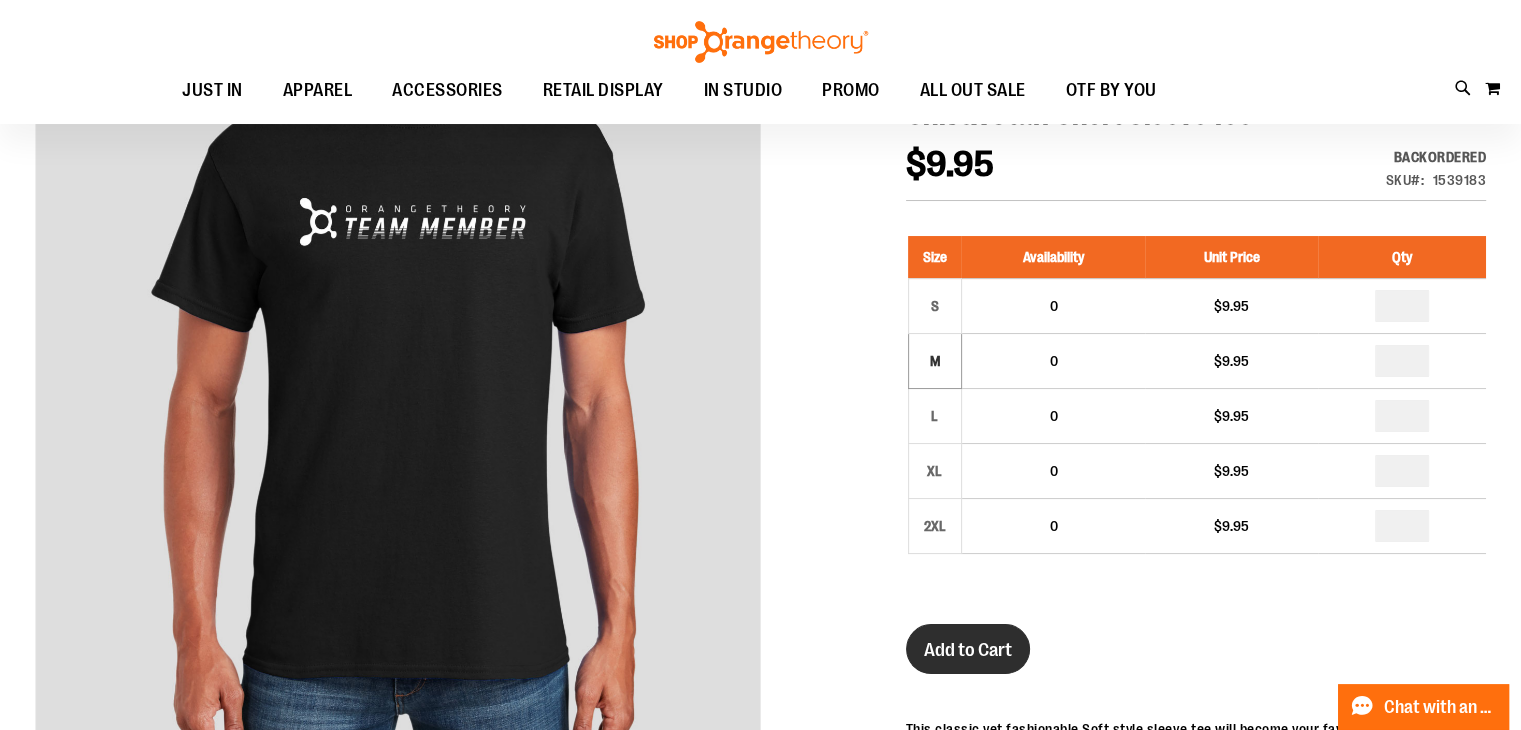 click on "Add to Cart" at bounding box center (968, 650) 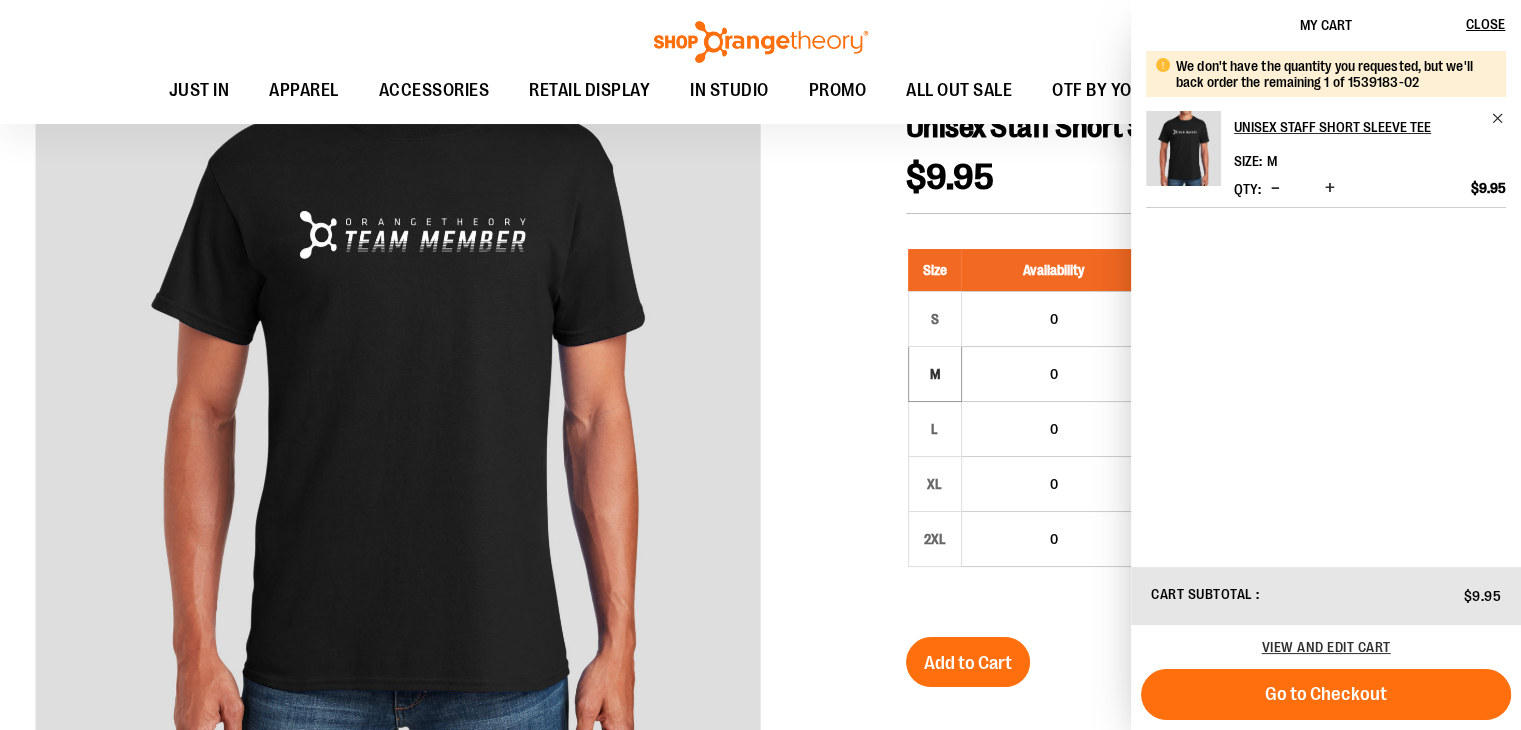 scroll, scrollTop: 0, scrollLeft: 0, axis: both 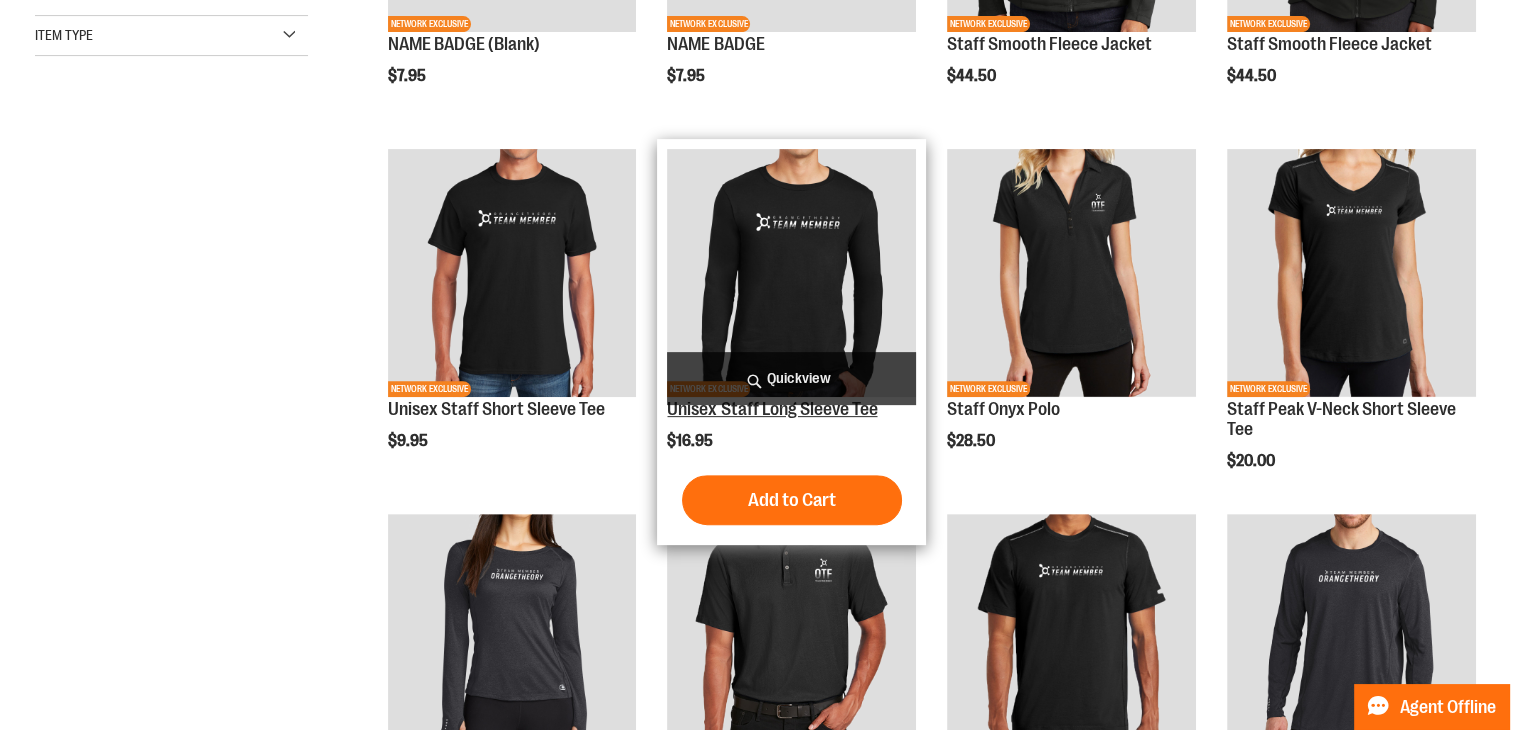 type on "**********" 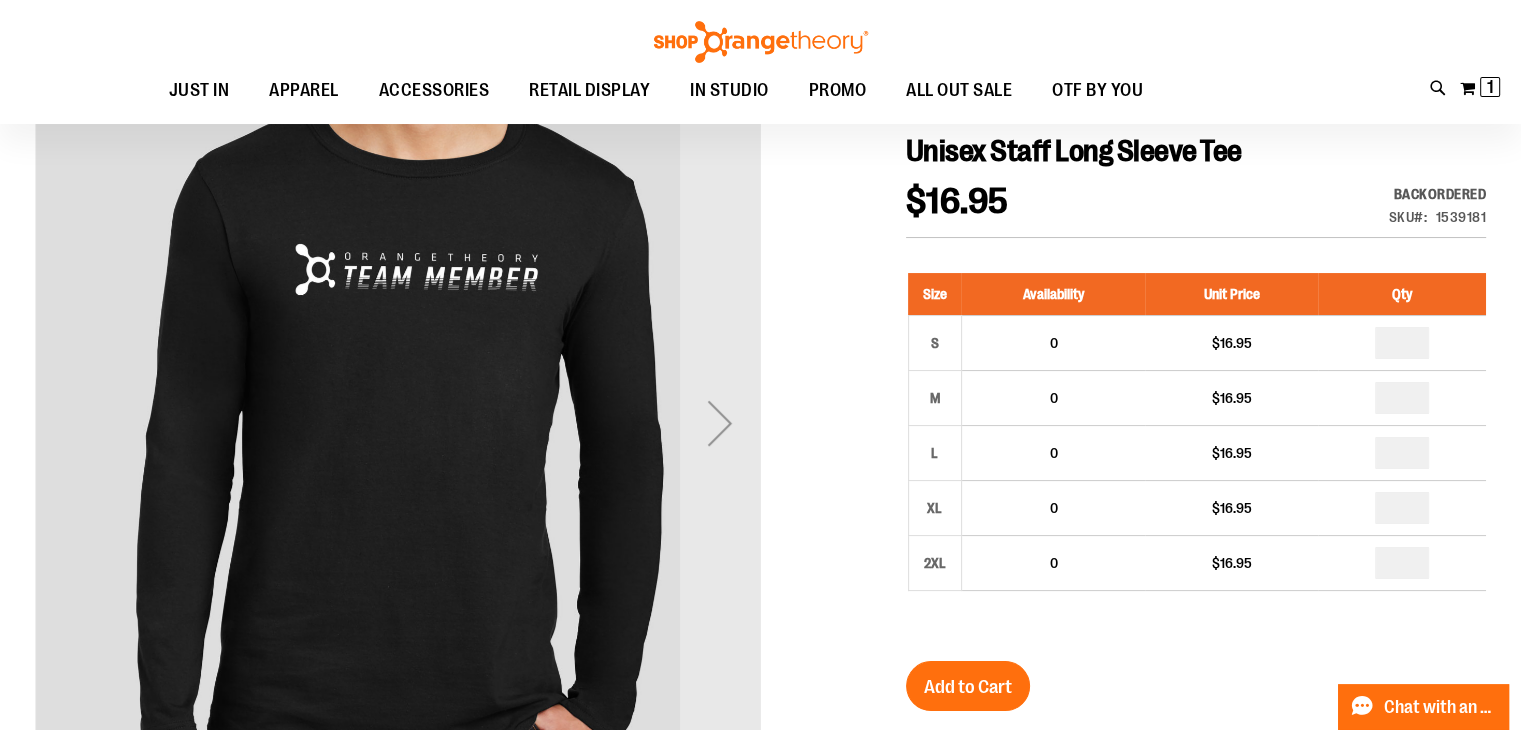 scroll, scrollTop: 299, scrollLeft: 0, axis: vertical 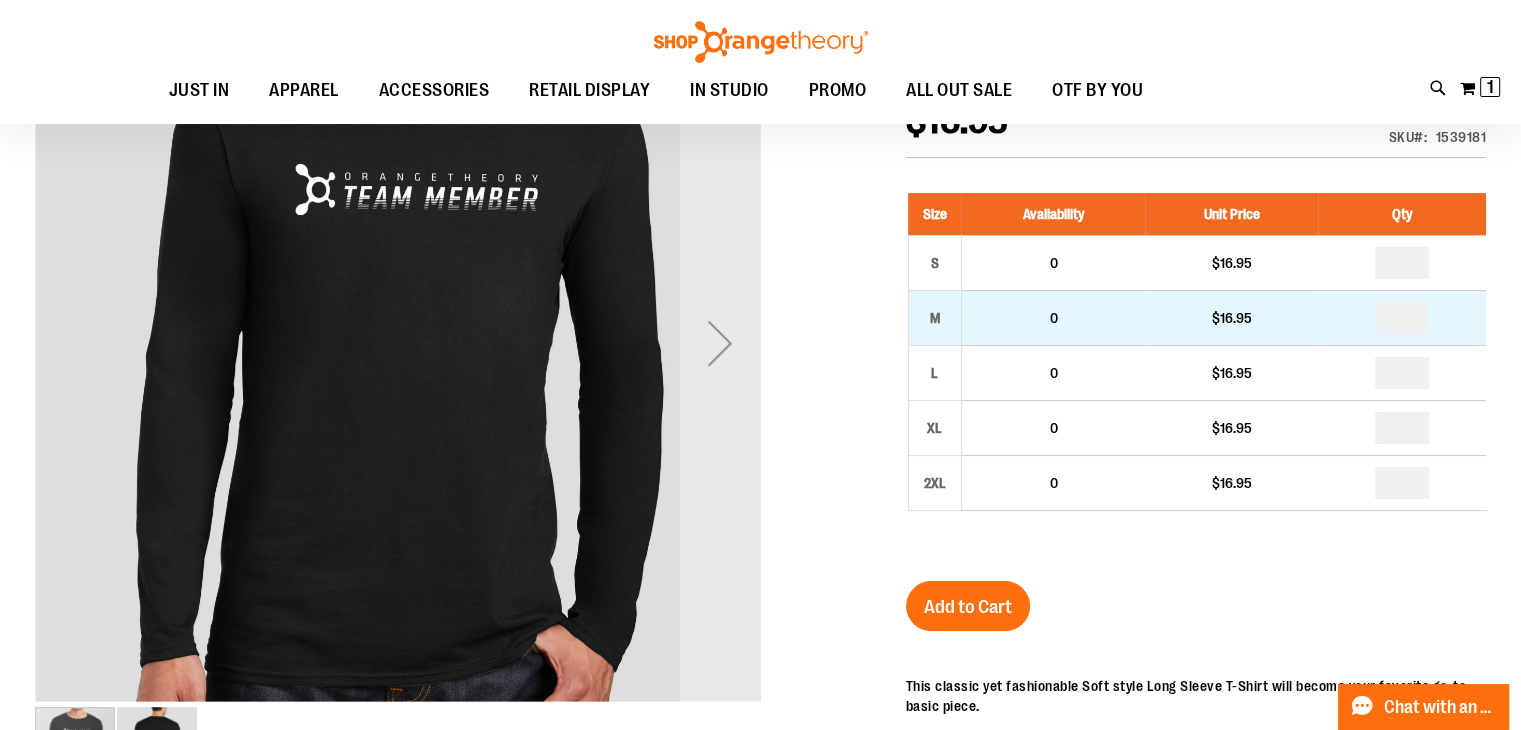 type on "**********" 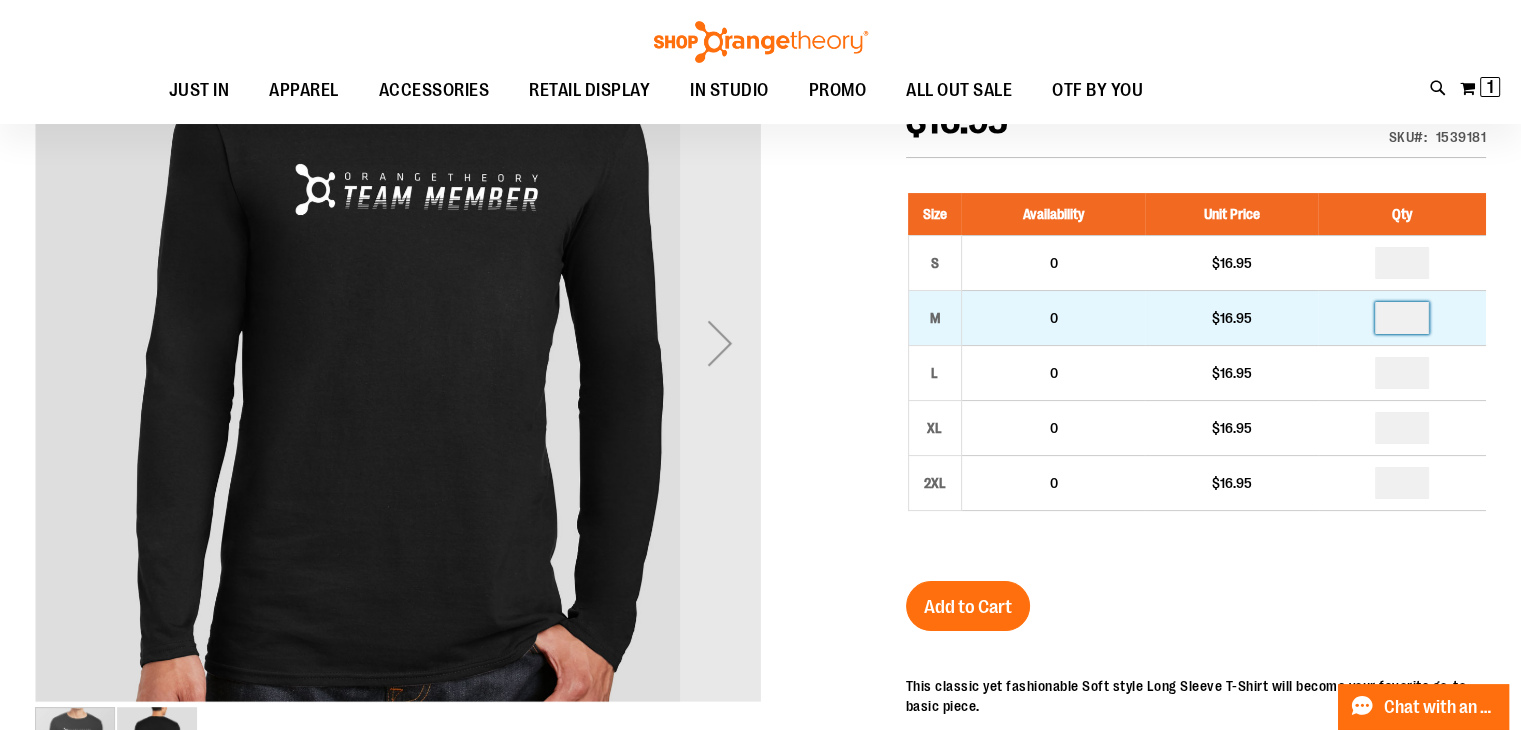 click at bounding box center (1402, 318) 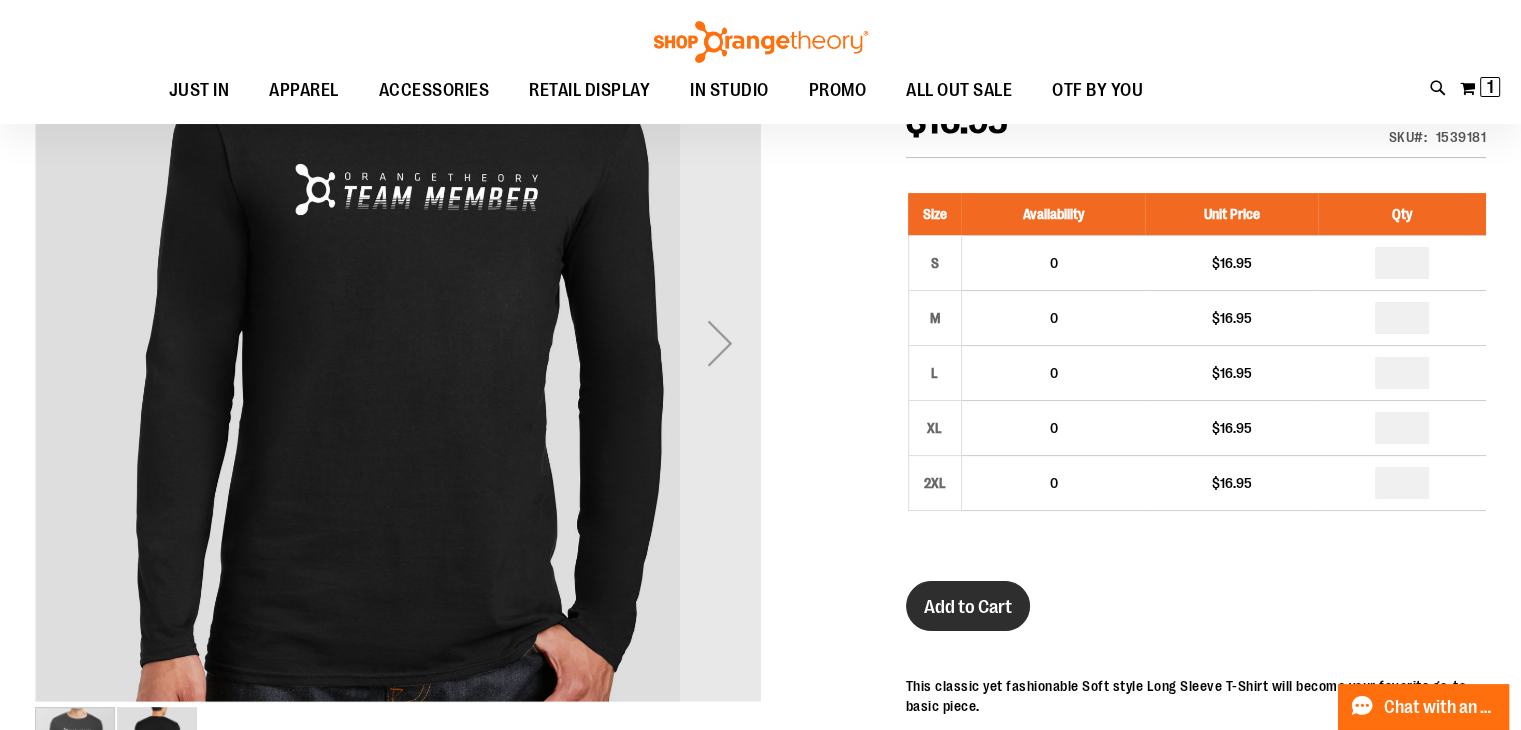 click on "Add to Cart" at bounding box center (968, 607) 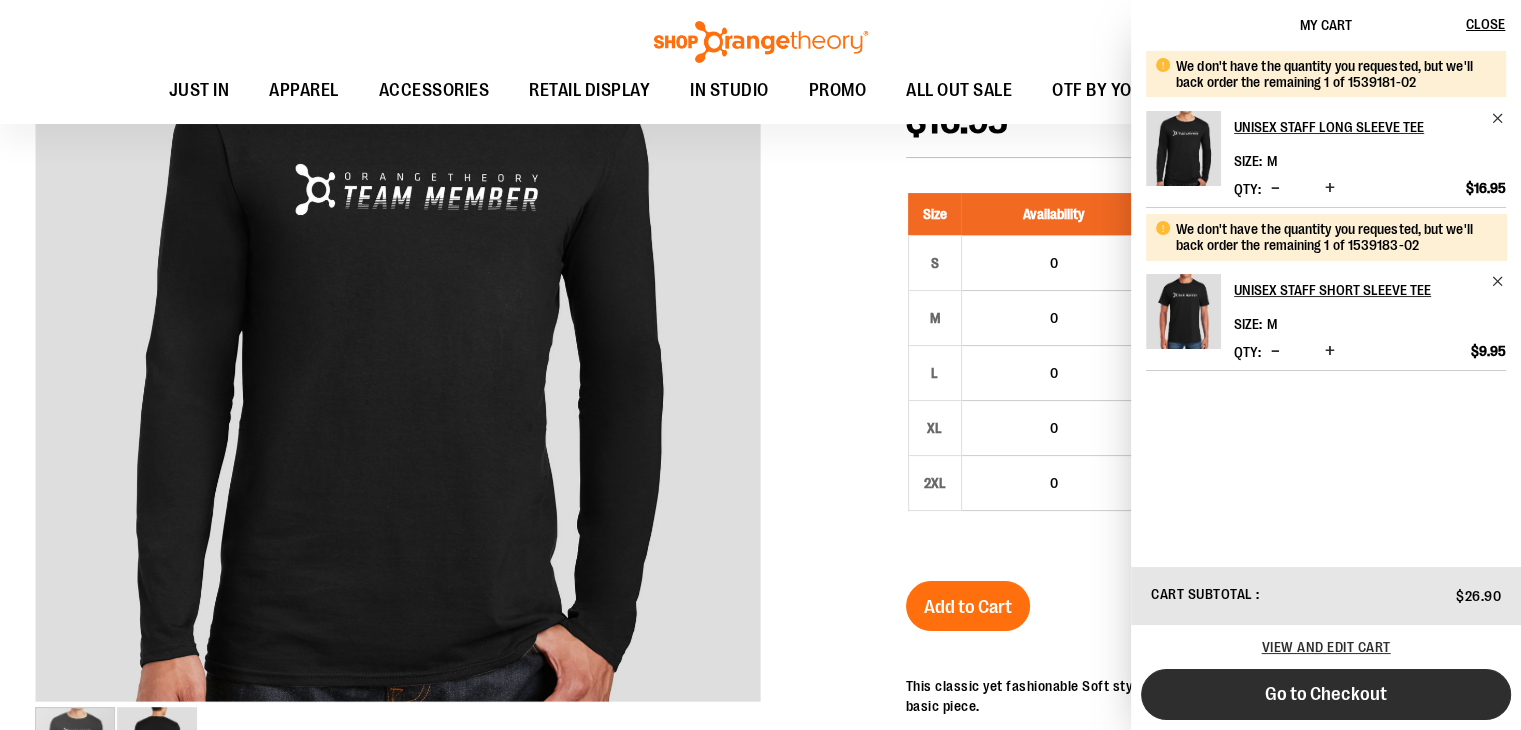 click on "Go to Checkout" at bounding box center [1326, 694] 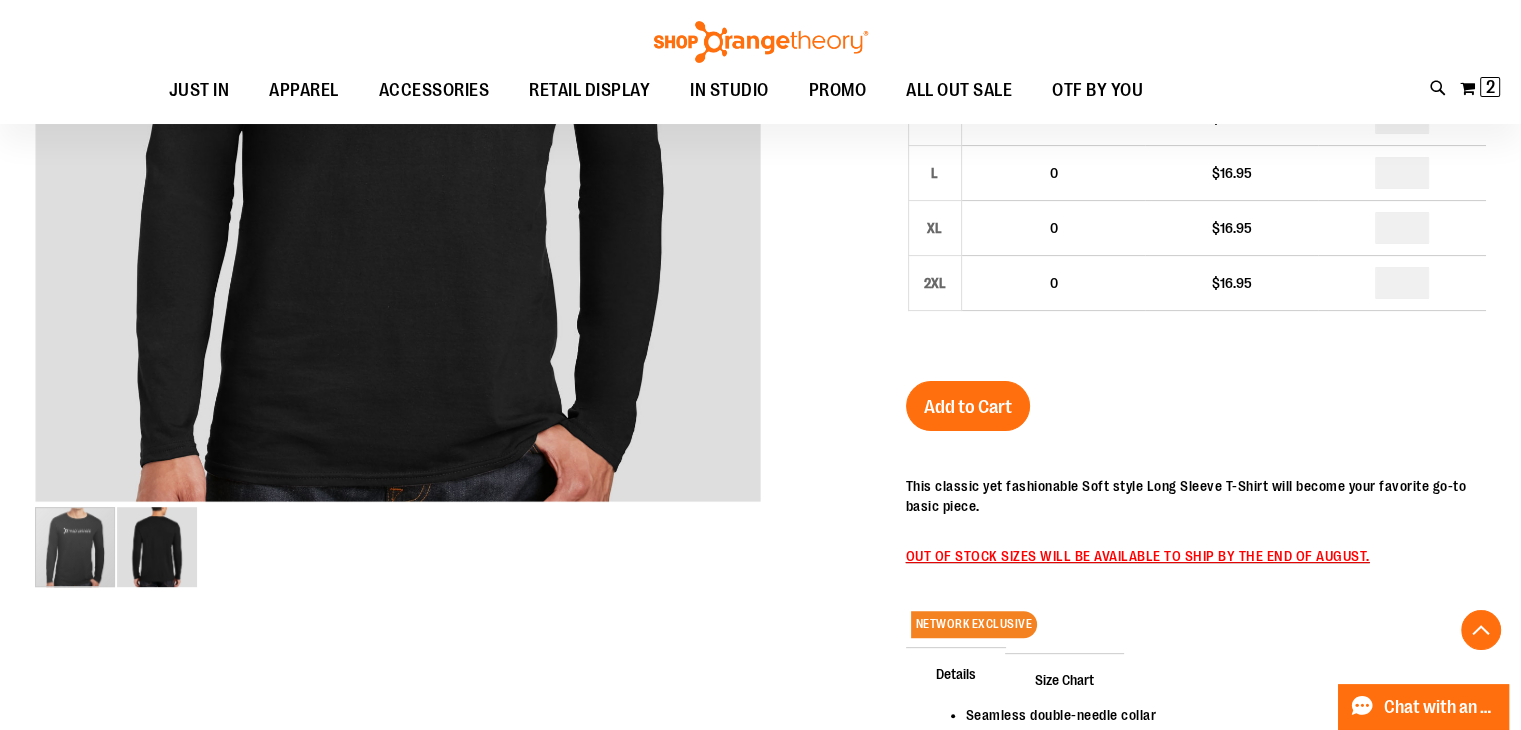 scroll, scrollTop: 428, scrollLeft: 0, axis: vertical 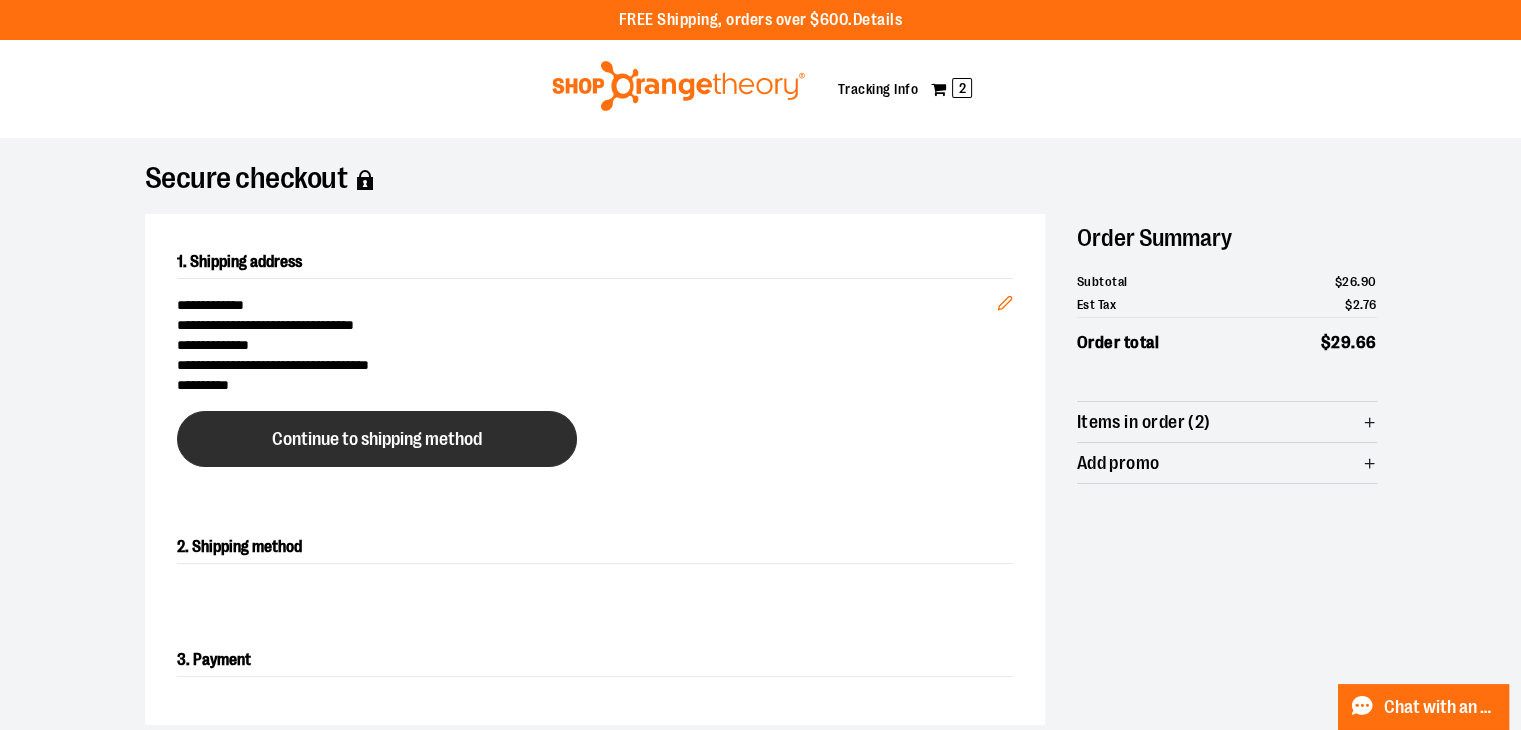 click on "Continue to shipping method" at bounding box center (377, 439) 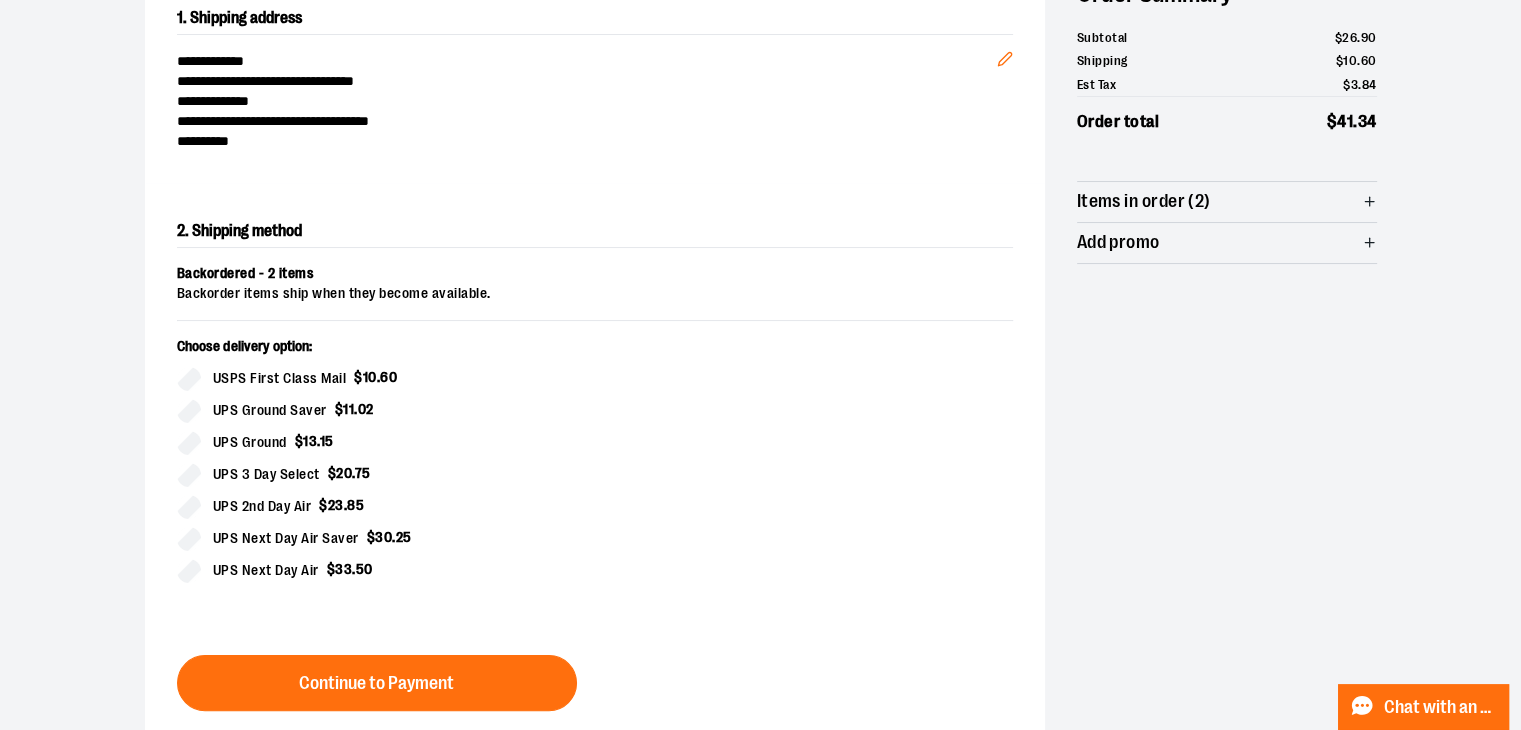 scroll, scrollTop: 341, scrollLeft: 0, axis: vertical 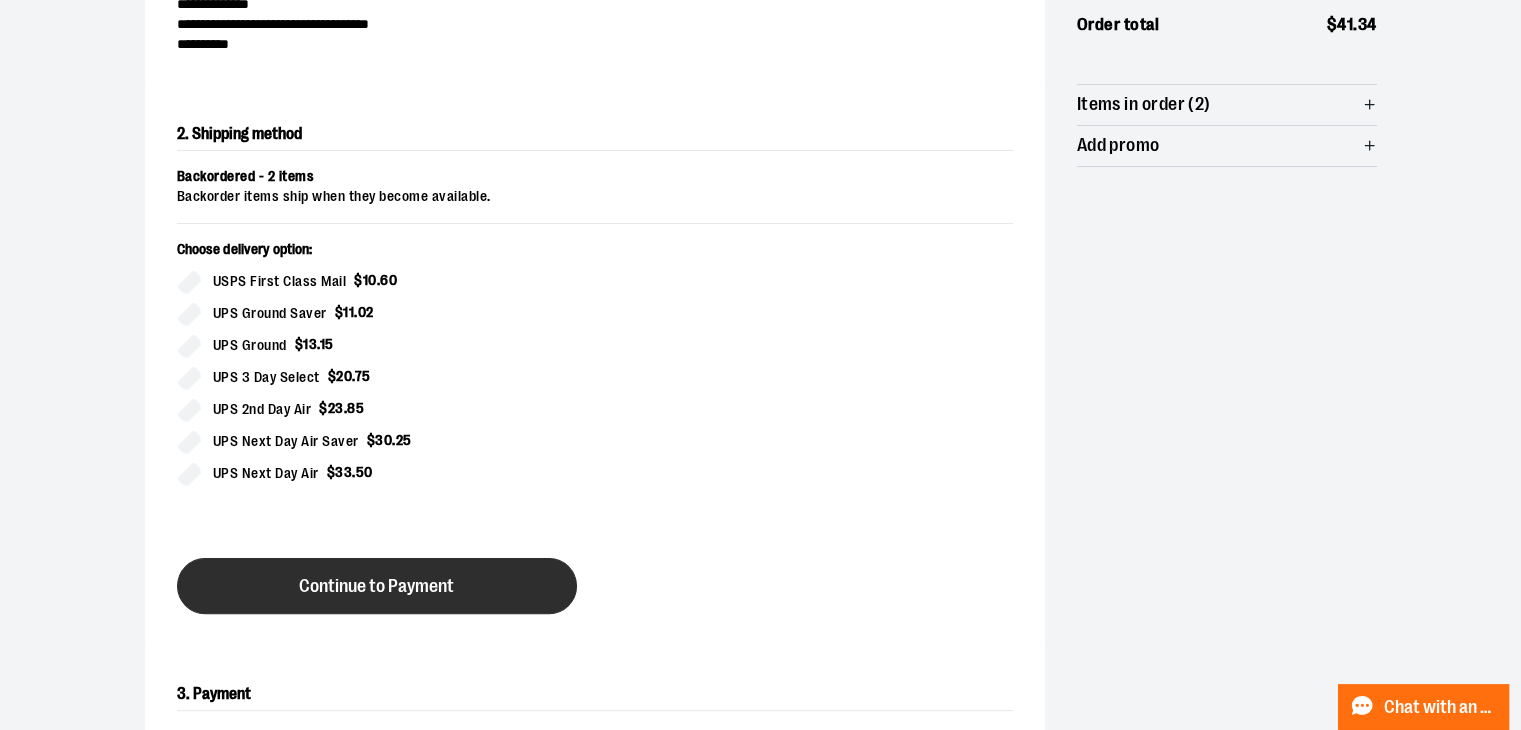 click on "Backordered - 2 items Backorder items ship when they become available.  Choose delivery option: USPS First Class Mail $ 10 . 60 UPS Ground Saver $ 11 . 02 UPS Ground $ 13 . 15 UPS 3 Day Select $ 20 . 75 UPS 2nd Day Air $ 23 . 85 UPS Next Day Air Saver $ 30 . 25 UPS Next Day Air $ 33 . 50 Continue to Payment" at bounding box center [595, 390] 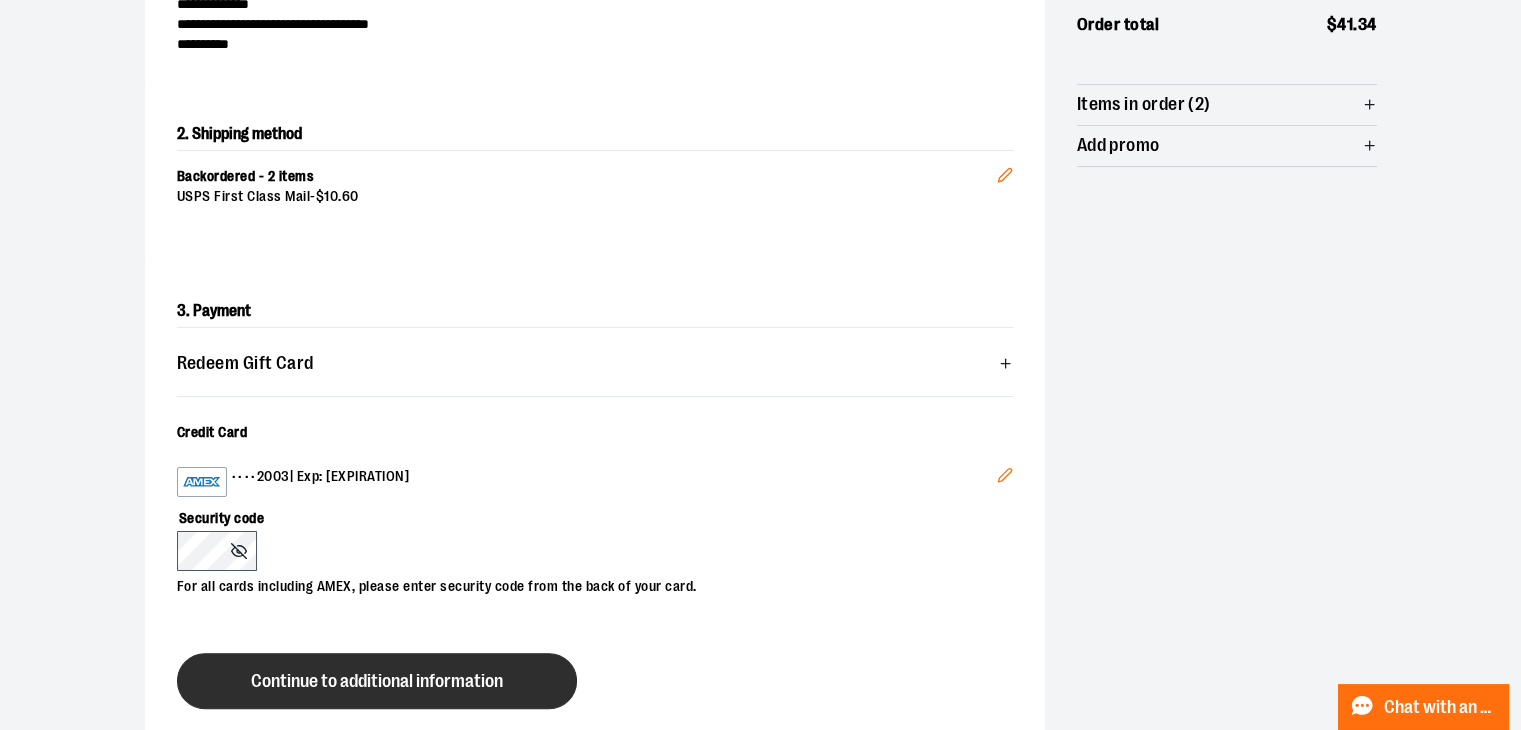click on "Continue to additional information" at bounding box center (377, 681) 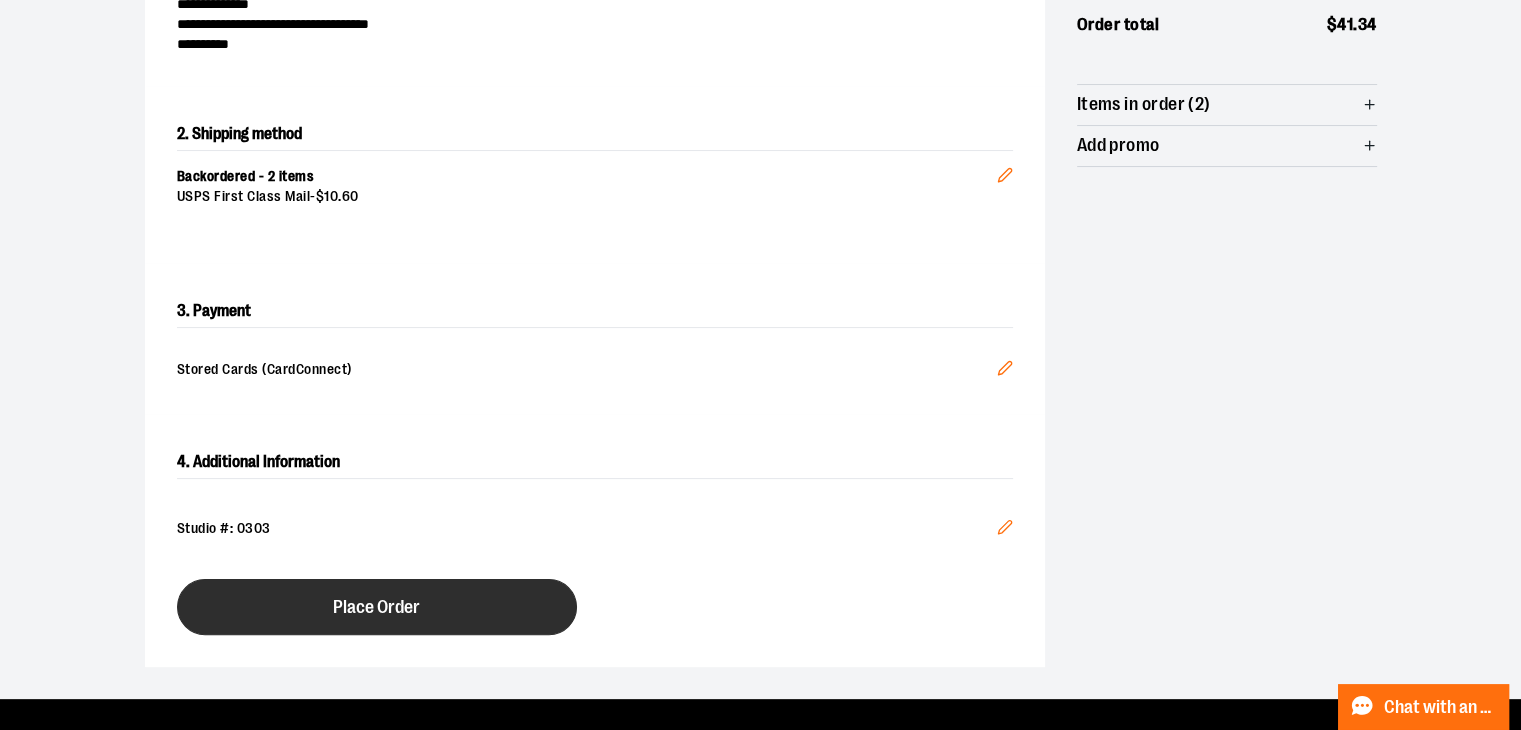 click on "Place Order" at bounding box center (377, 607) 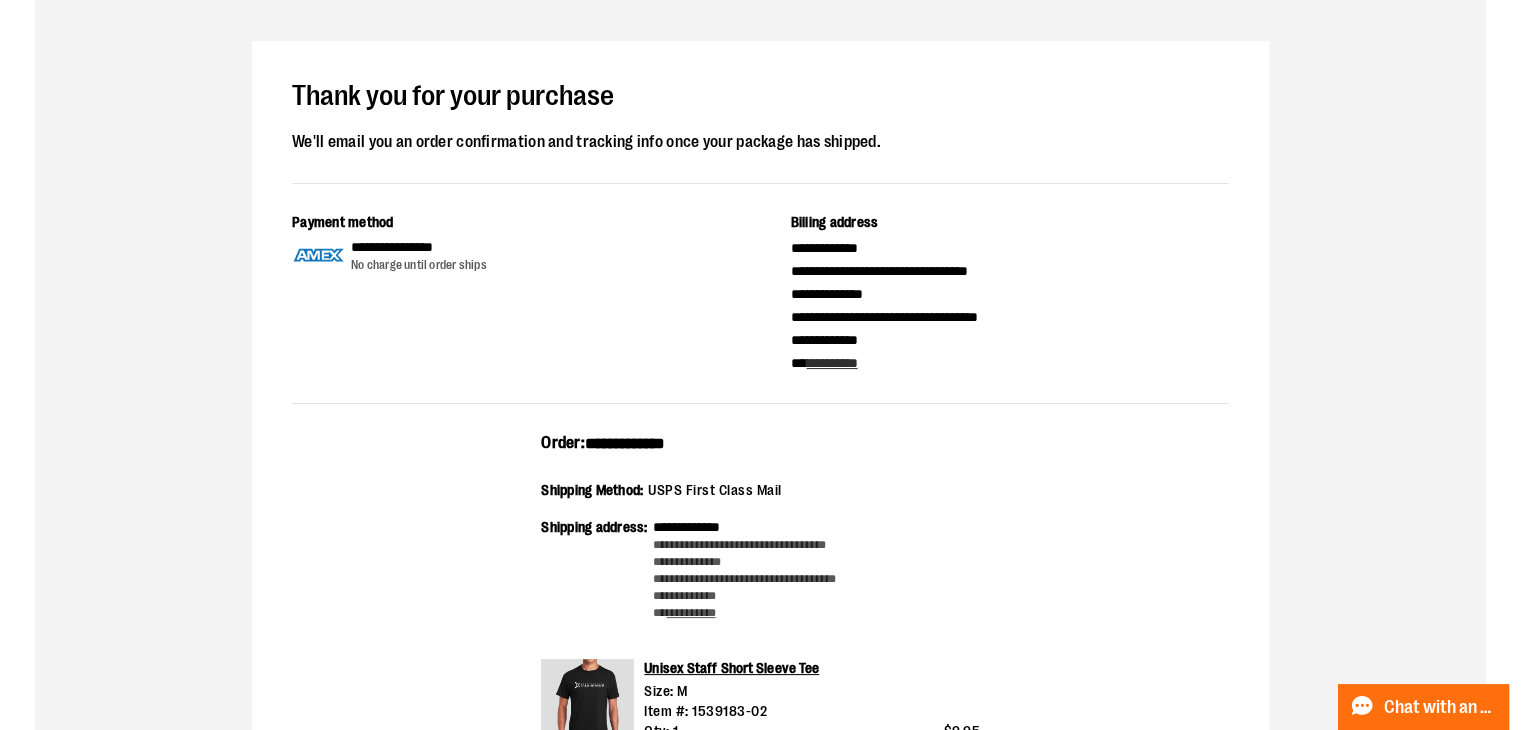 scroll, scrollTop: 0, scrollLeft: 0, axis: both 